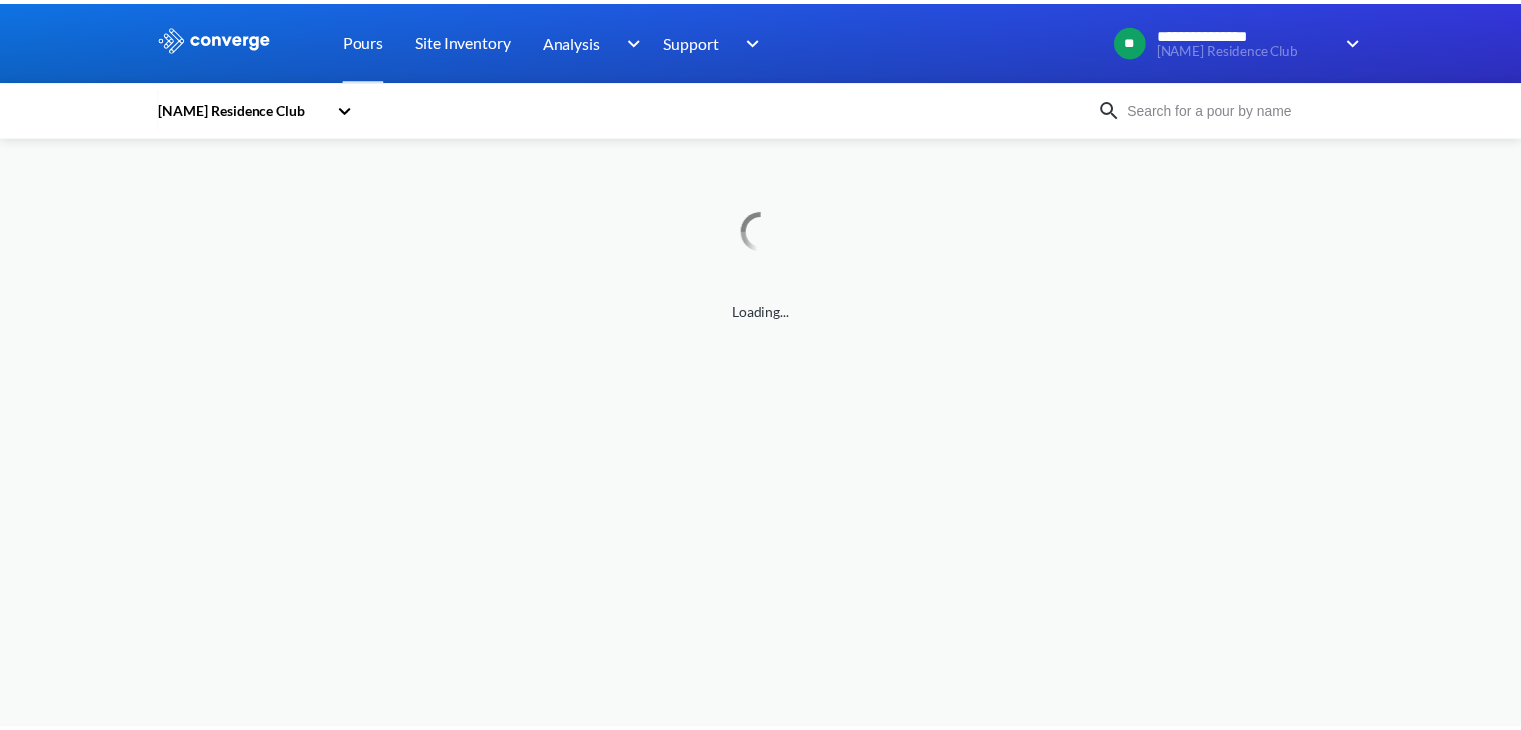 scroll, scrollTop: 0, scrollLeft: 0, axis: both 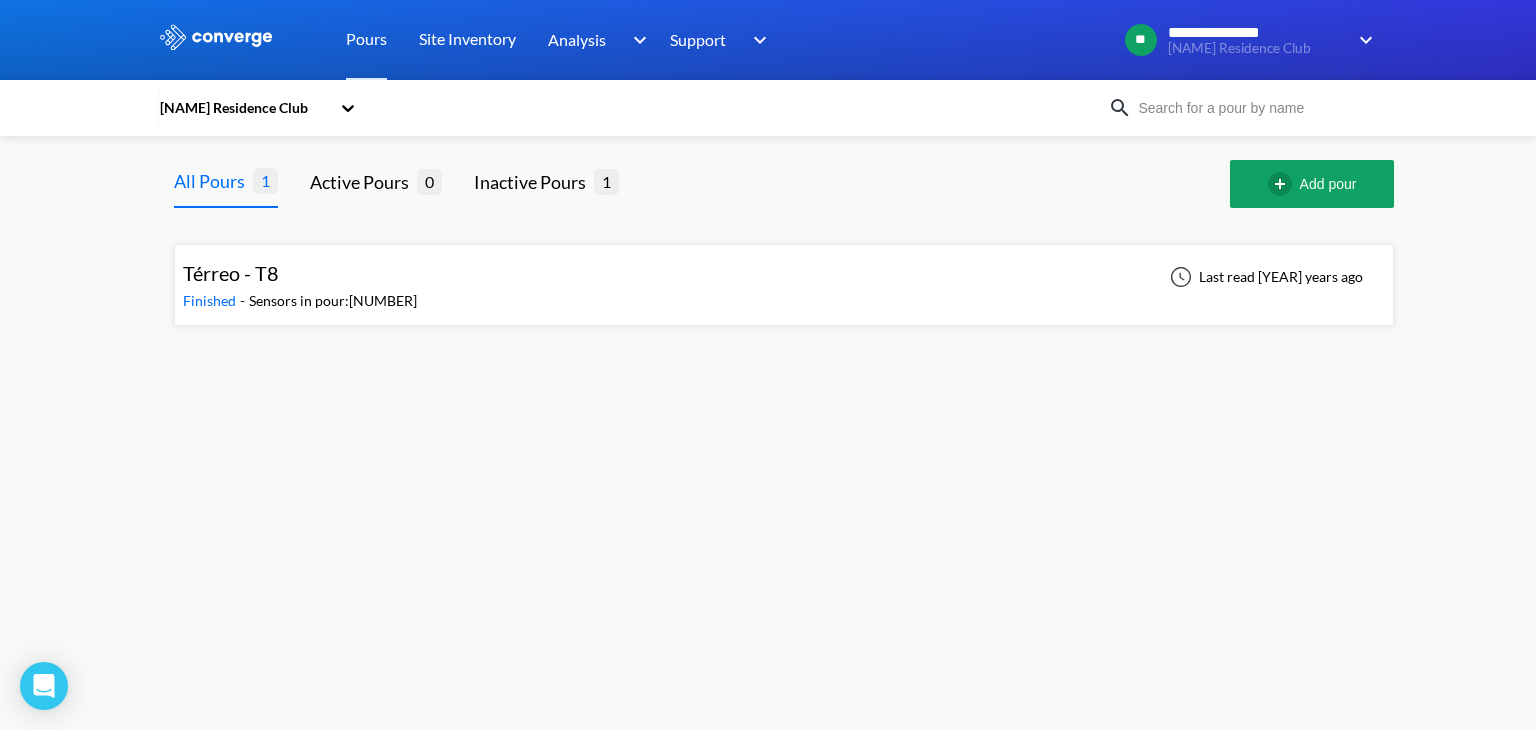 click on "**********" at bounding box center (768, 365) 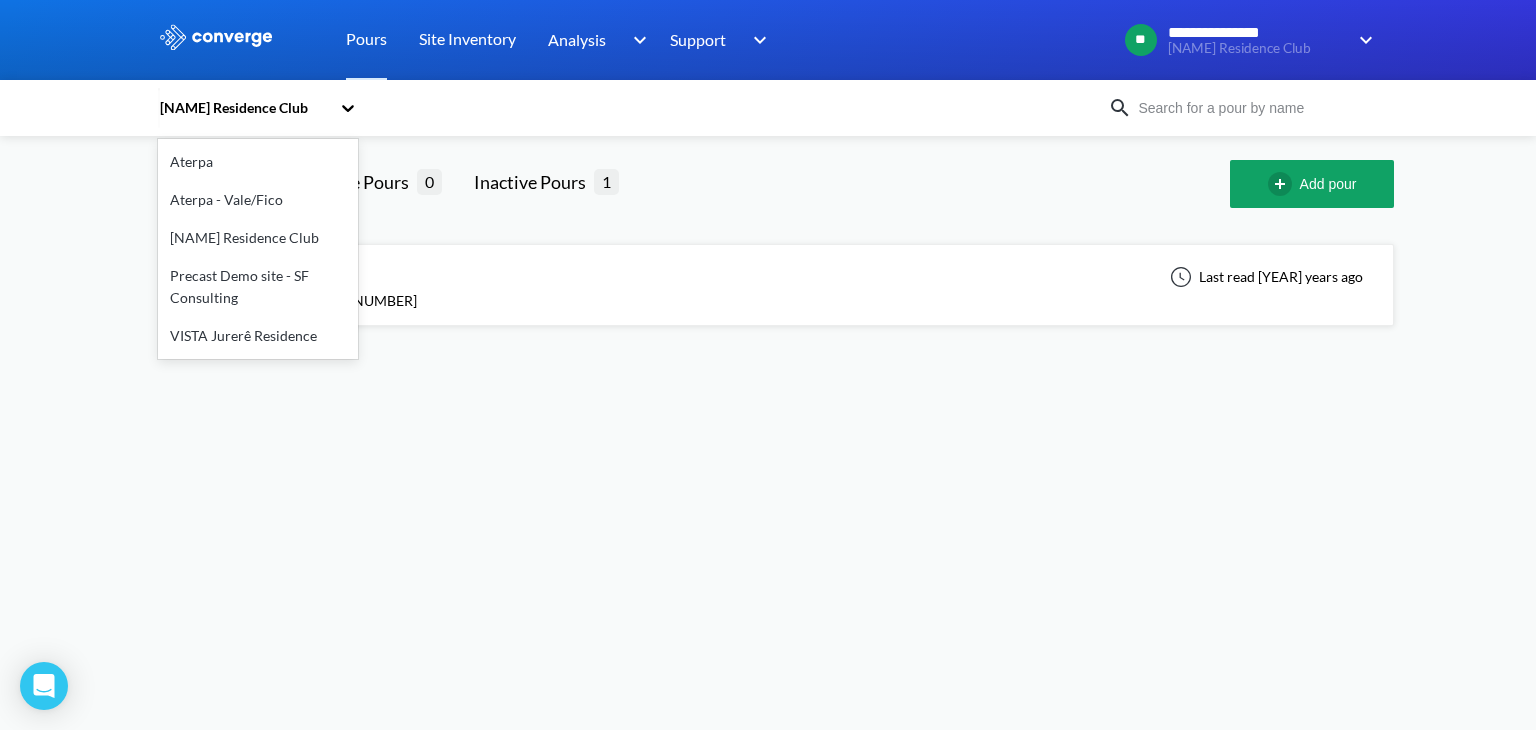click on "VISTA Jurerê Residence" at bounding box center (258, 336) 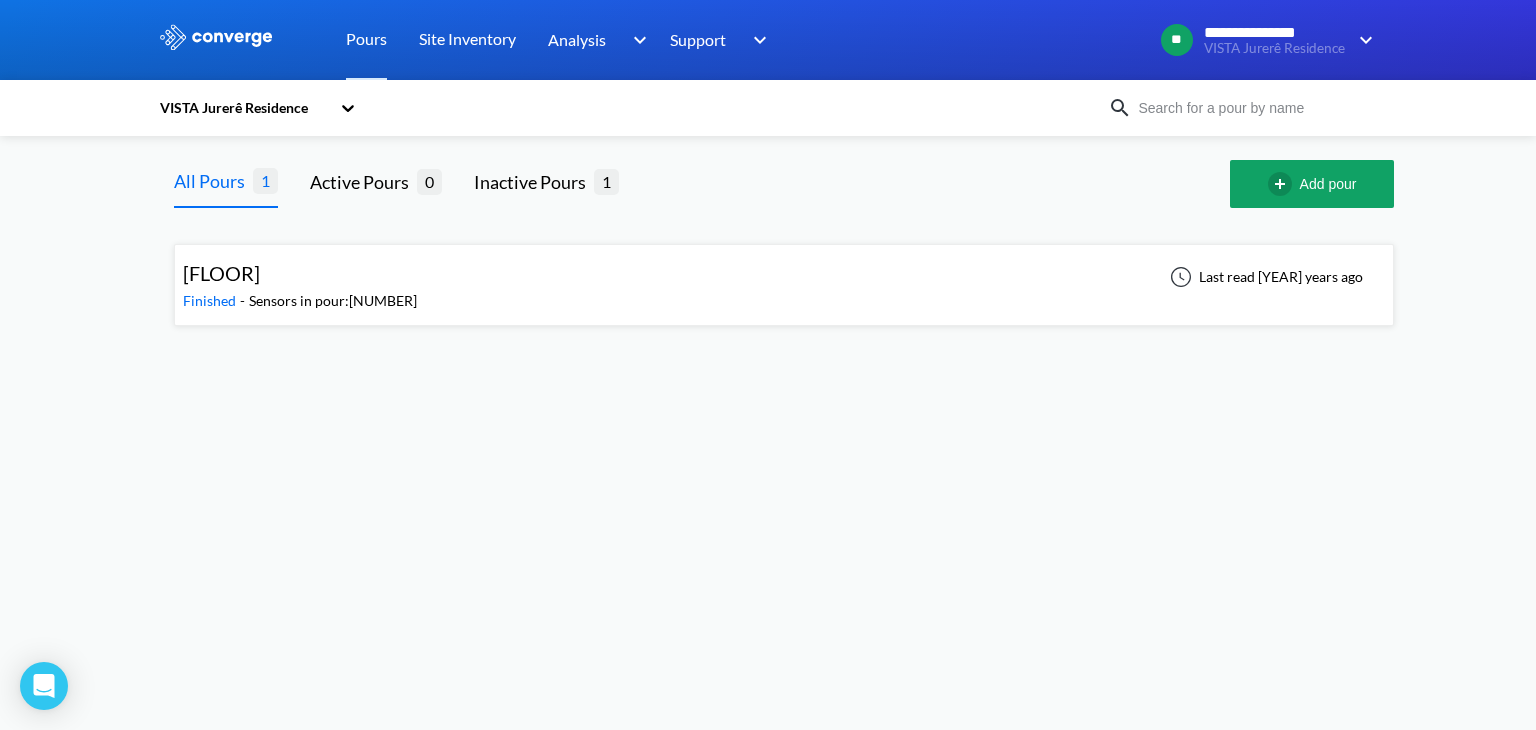 click on "[COUNT]" at bounding box center (333, 301) 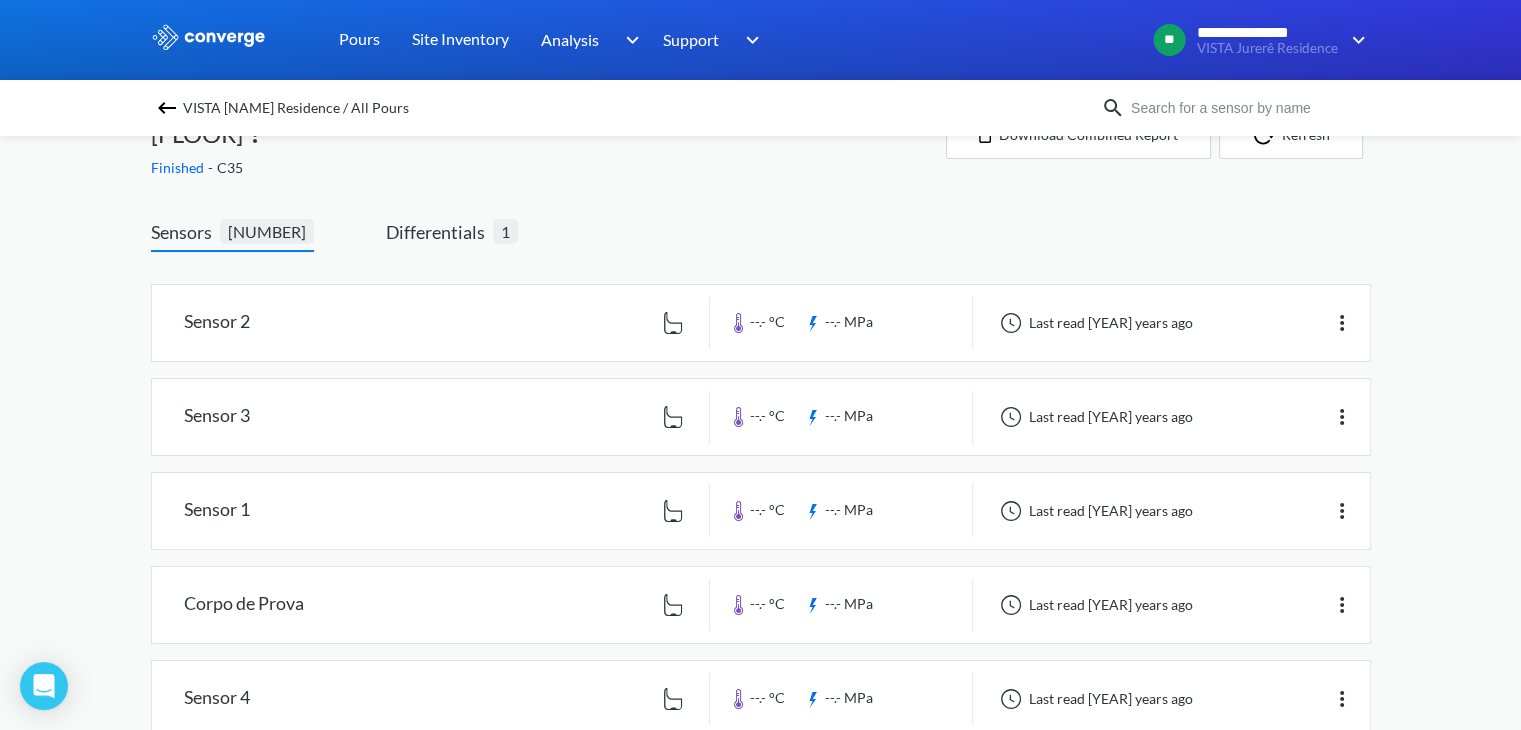scroll, scrollTop: 94, scrollLeft: 0, axis: vertical 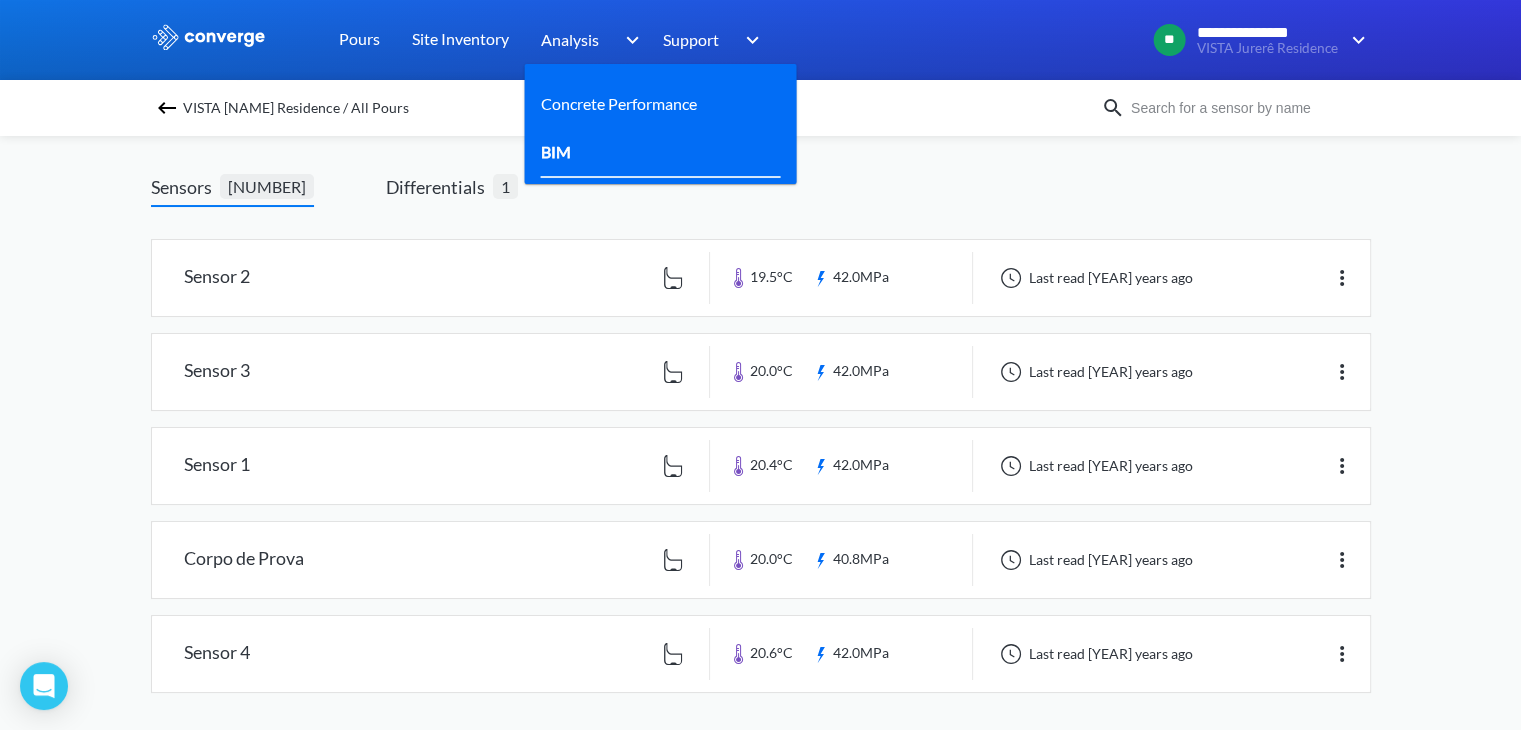 click on "BIM" at bounding box center [564, 151] 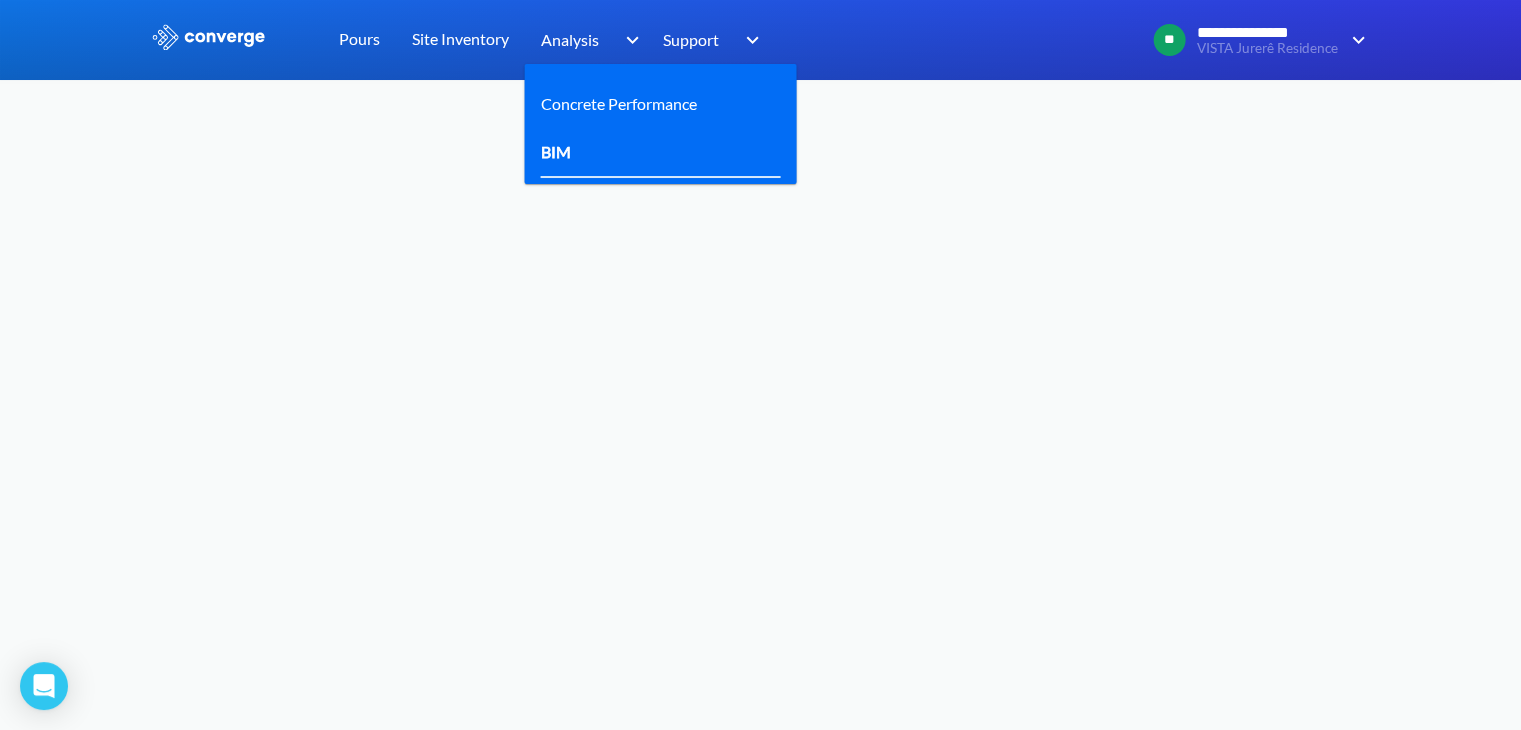 scroll, scrollTop: 0, scrollLeft: 0, axis: both 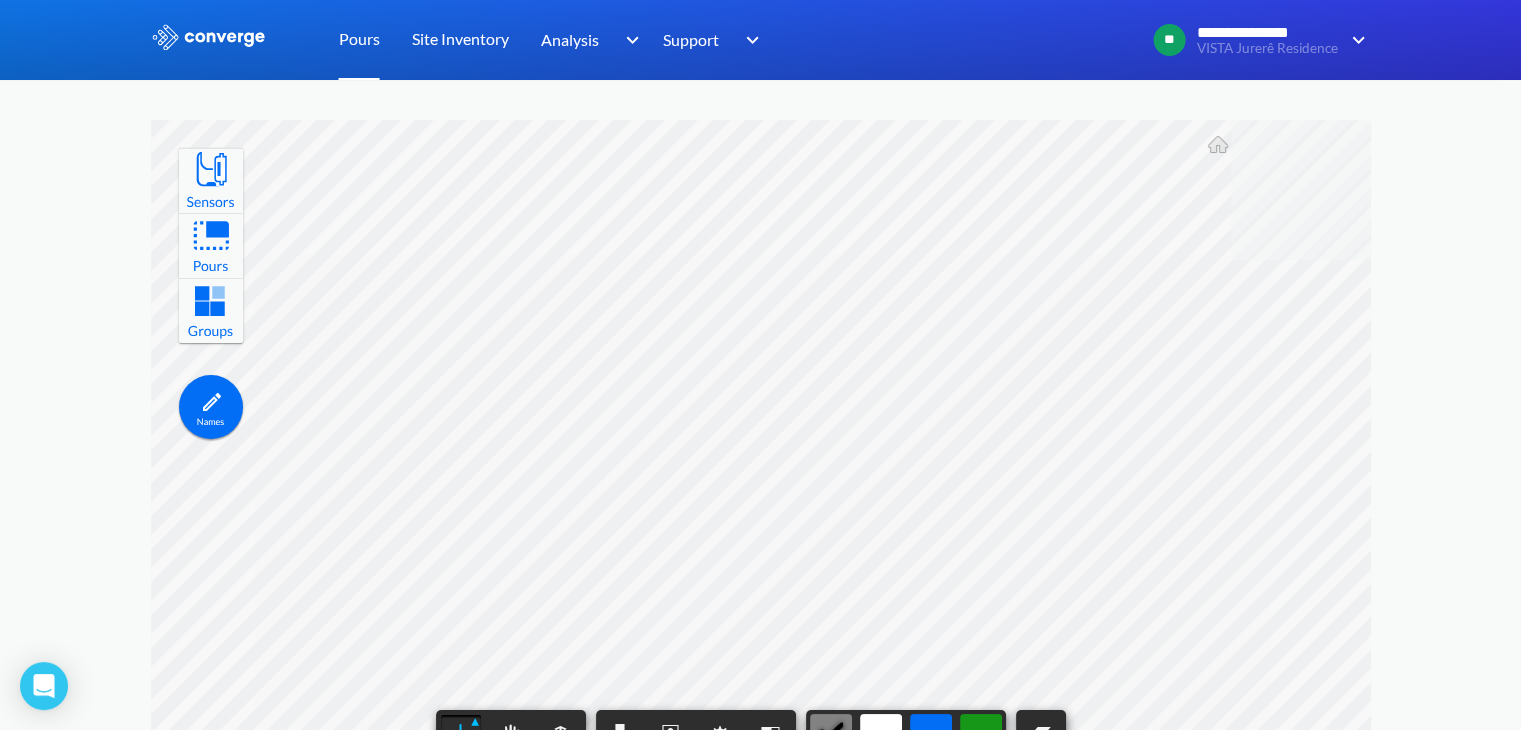 click on "Pours" at bounding box center (359, 40) 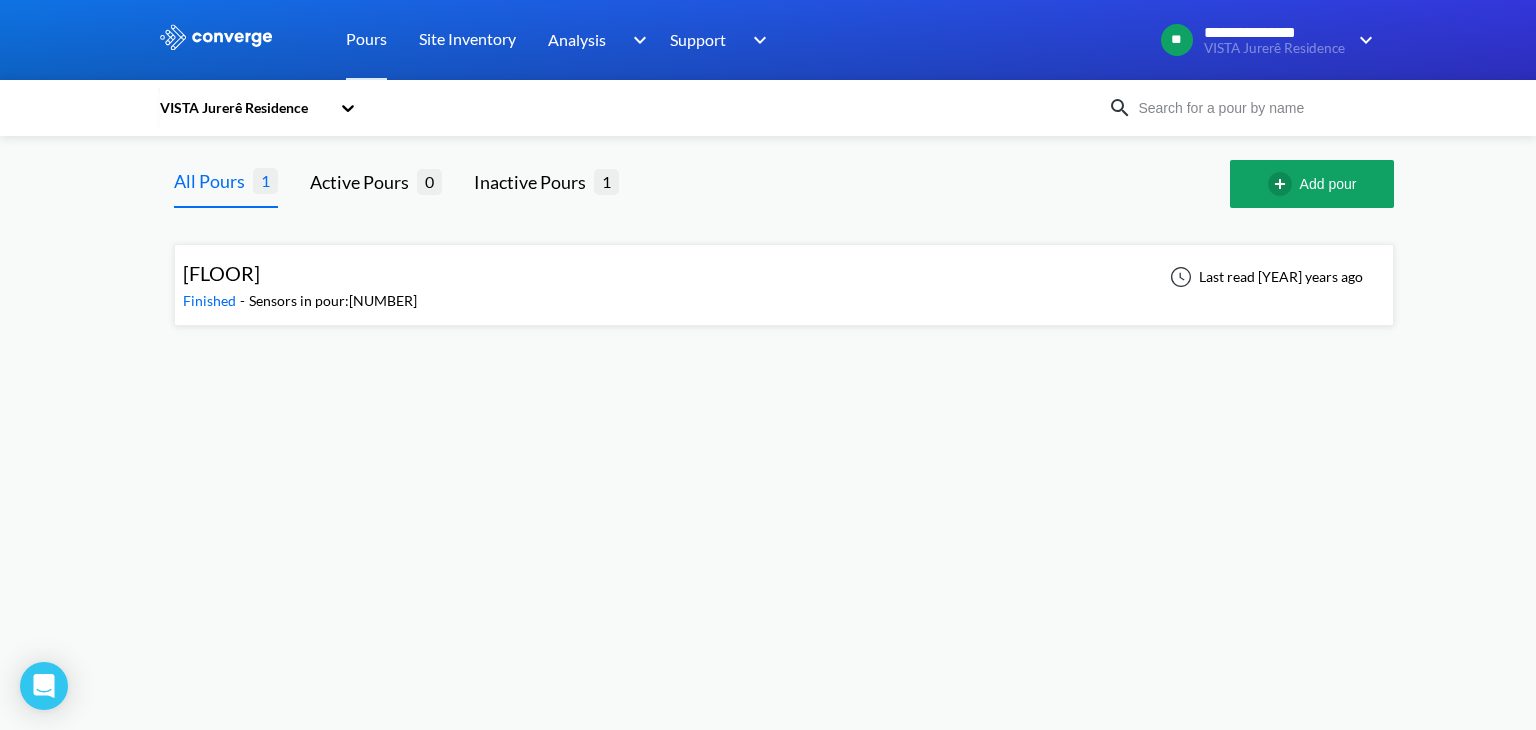 click on "Finished" at bounding box center (211, 300) 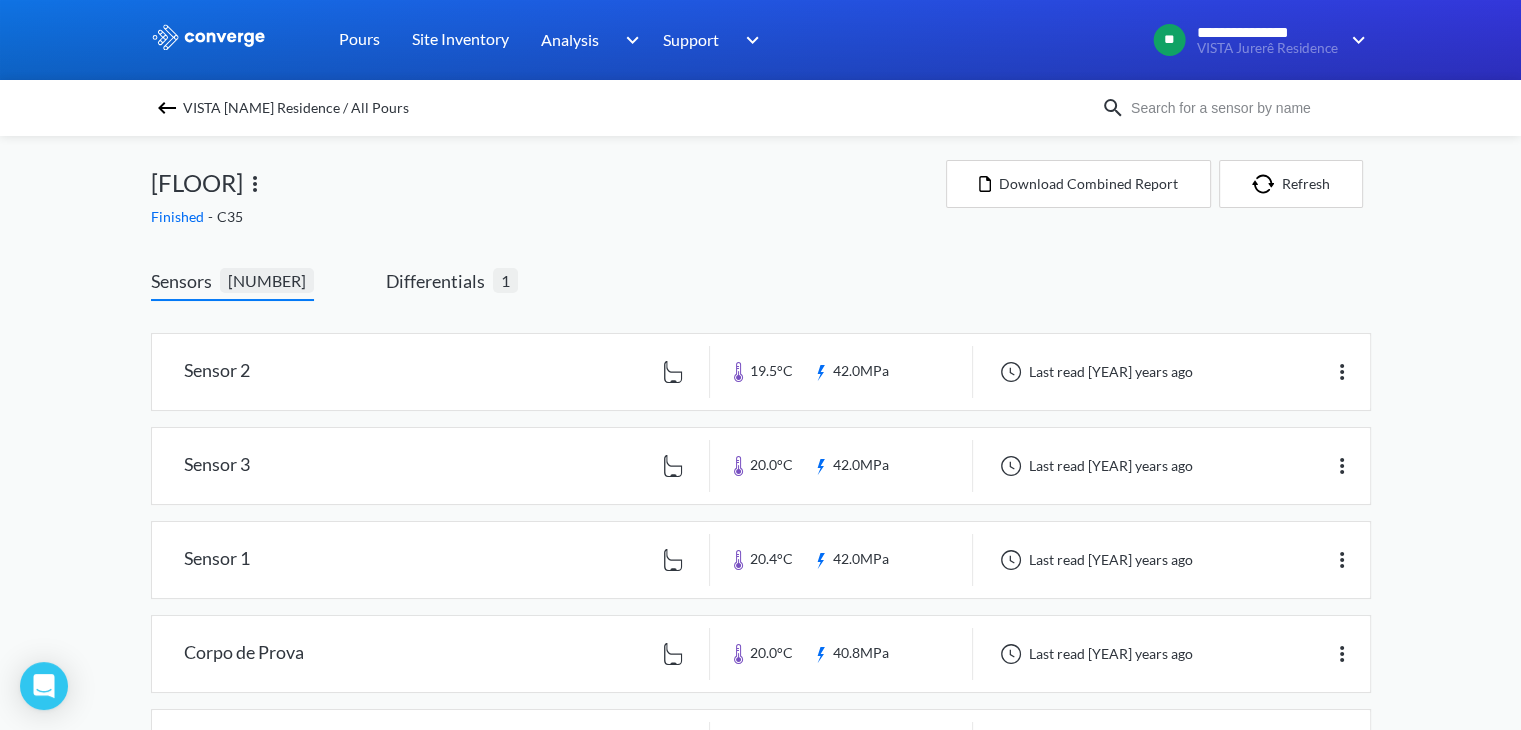 scroll, scrollTop: 94, scrollLeft: 0, axis: vertical 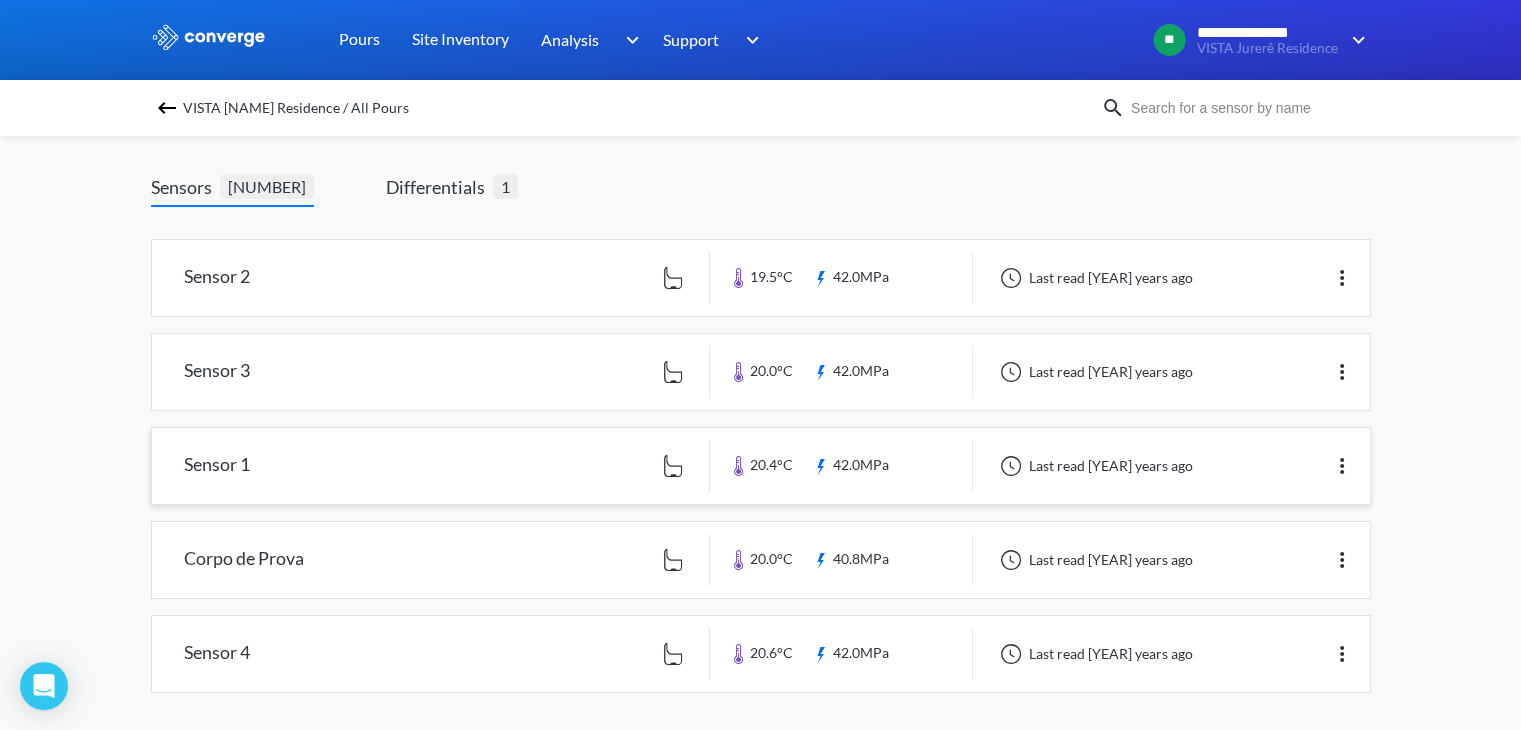 click at bounding box center [761, 466] 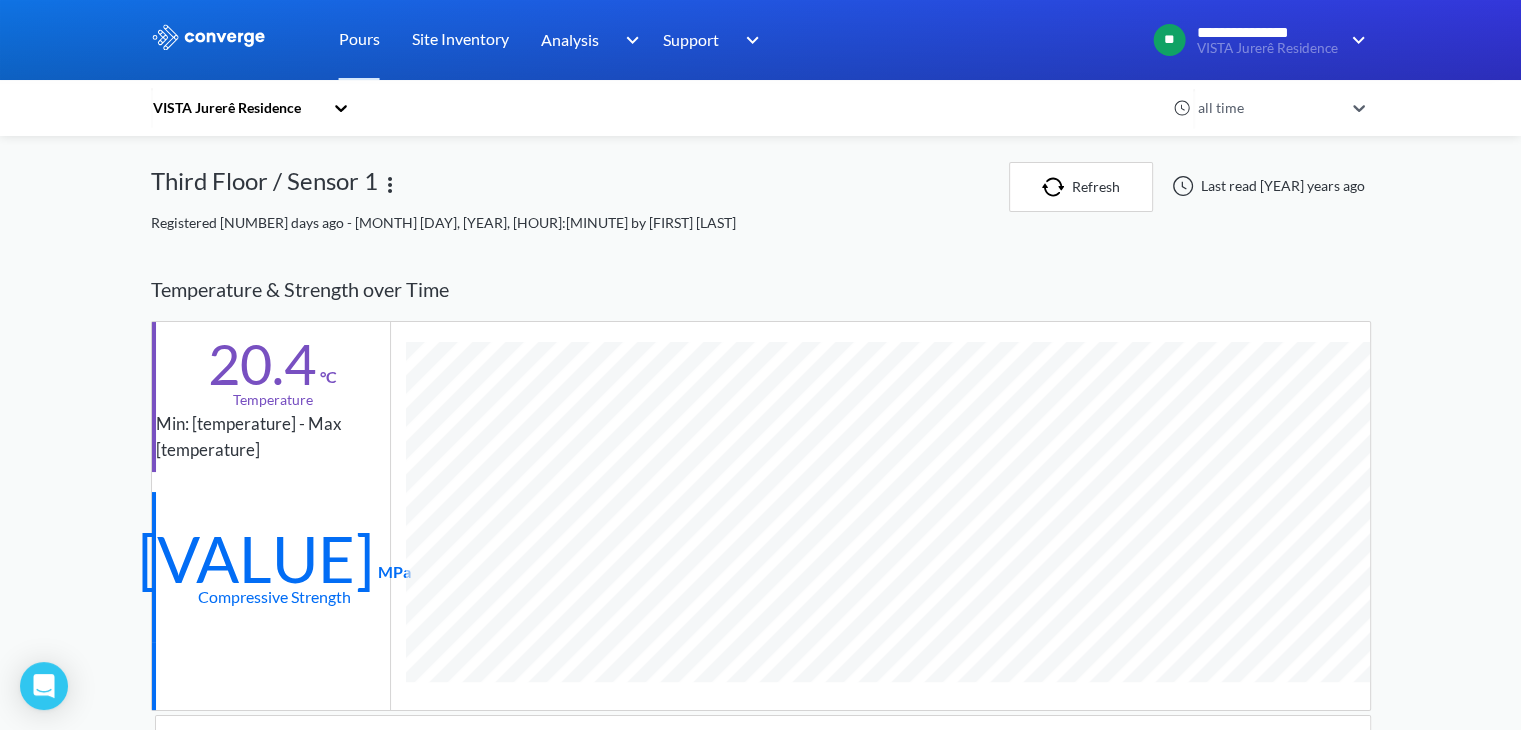 scroll, scrollTop: 998668, scrollLeft: 998780, axis: both 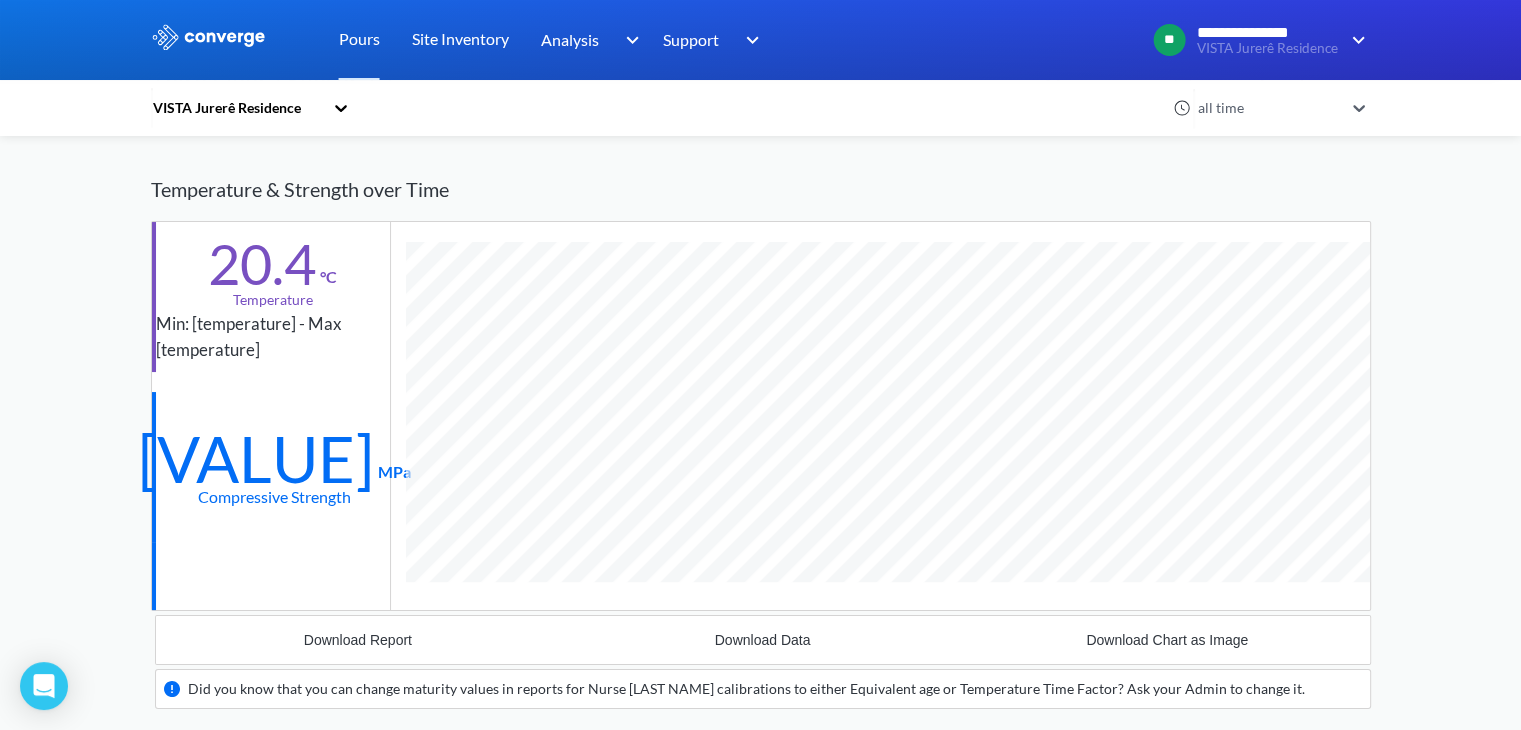 click on "20.4" at bounding box center (262, 264) 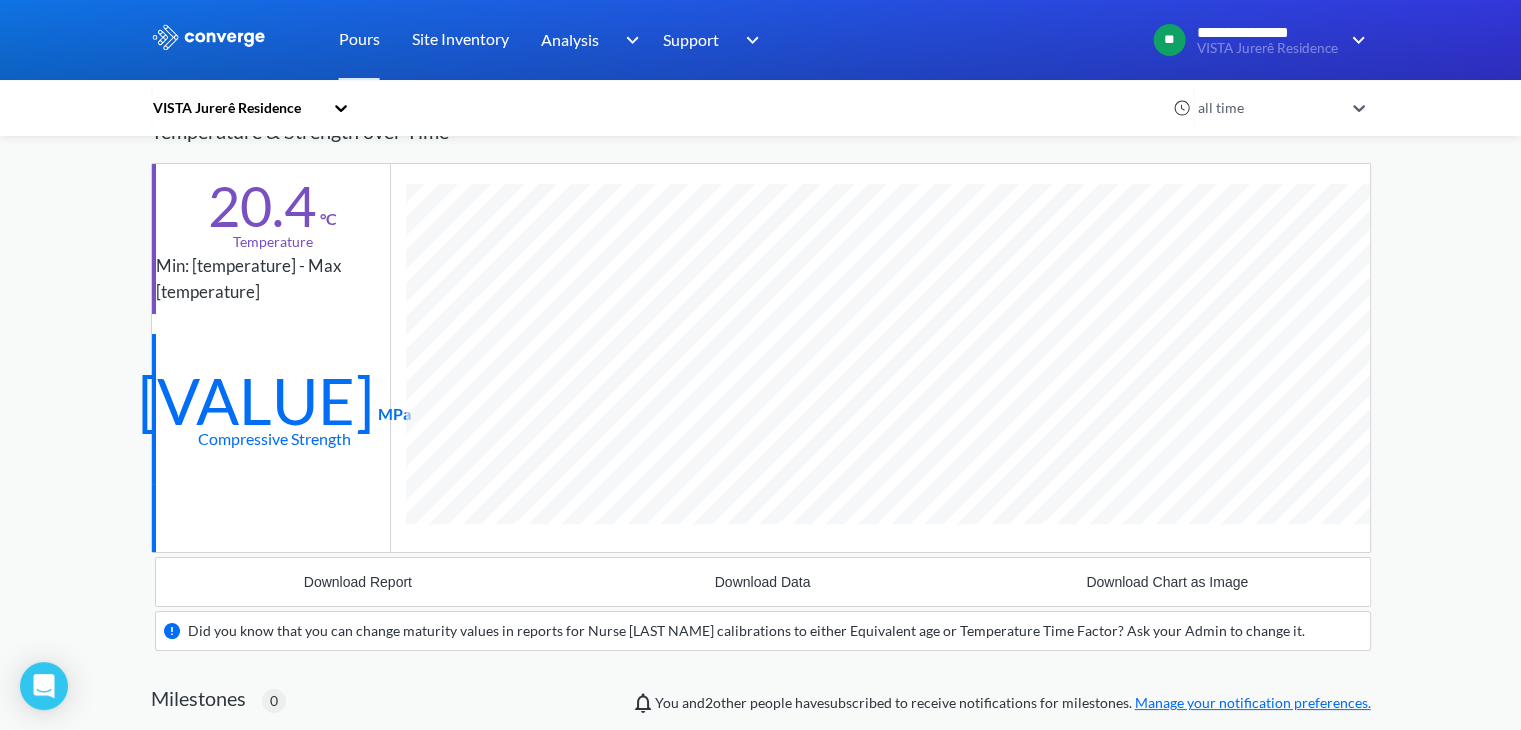 scroll, scrollTop: 100, scrollLeft: 0, axis: vertical 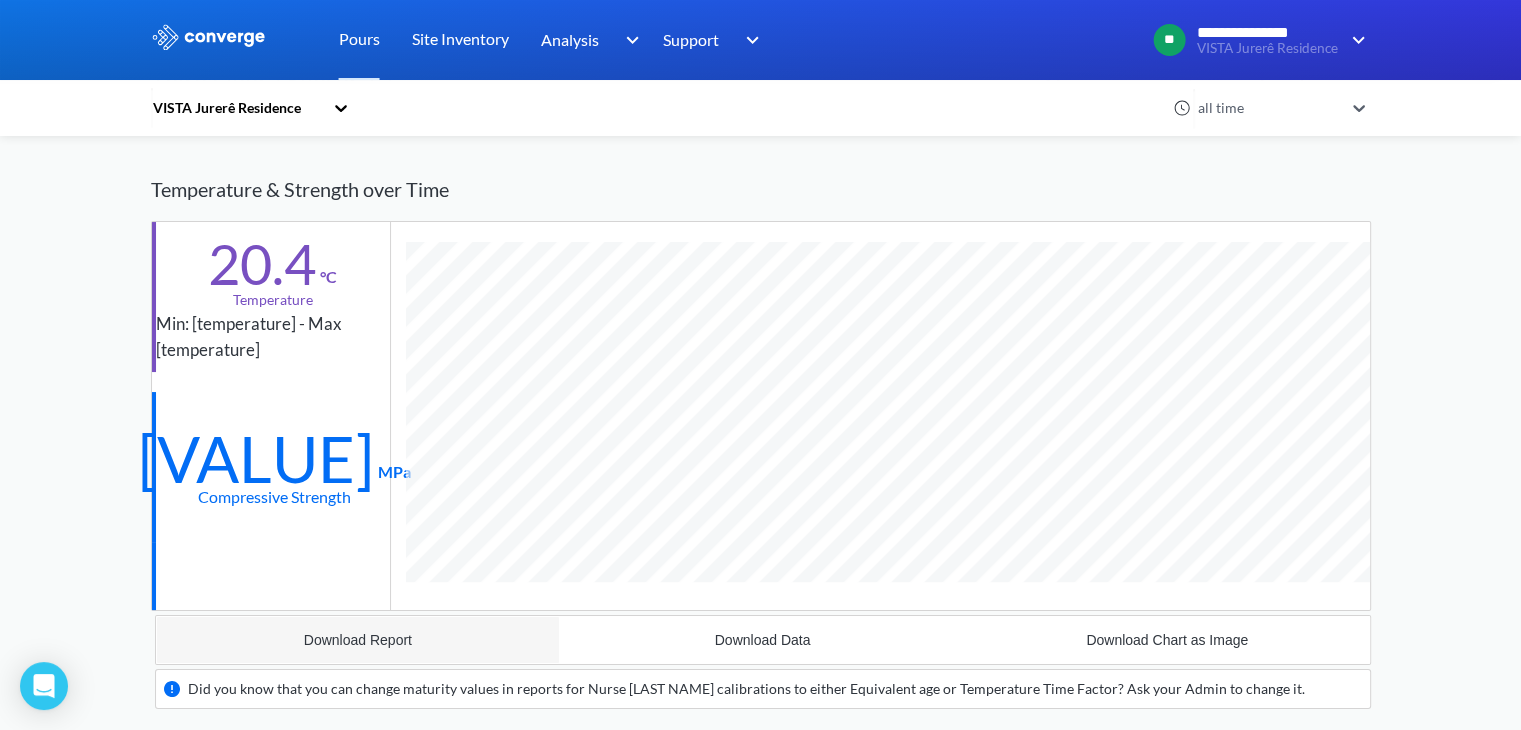 click on "Download Report" at bounding box center [358, 640] 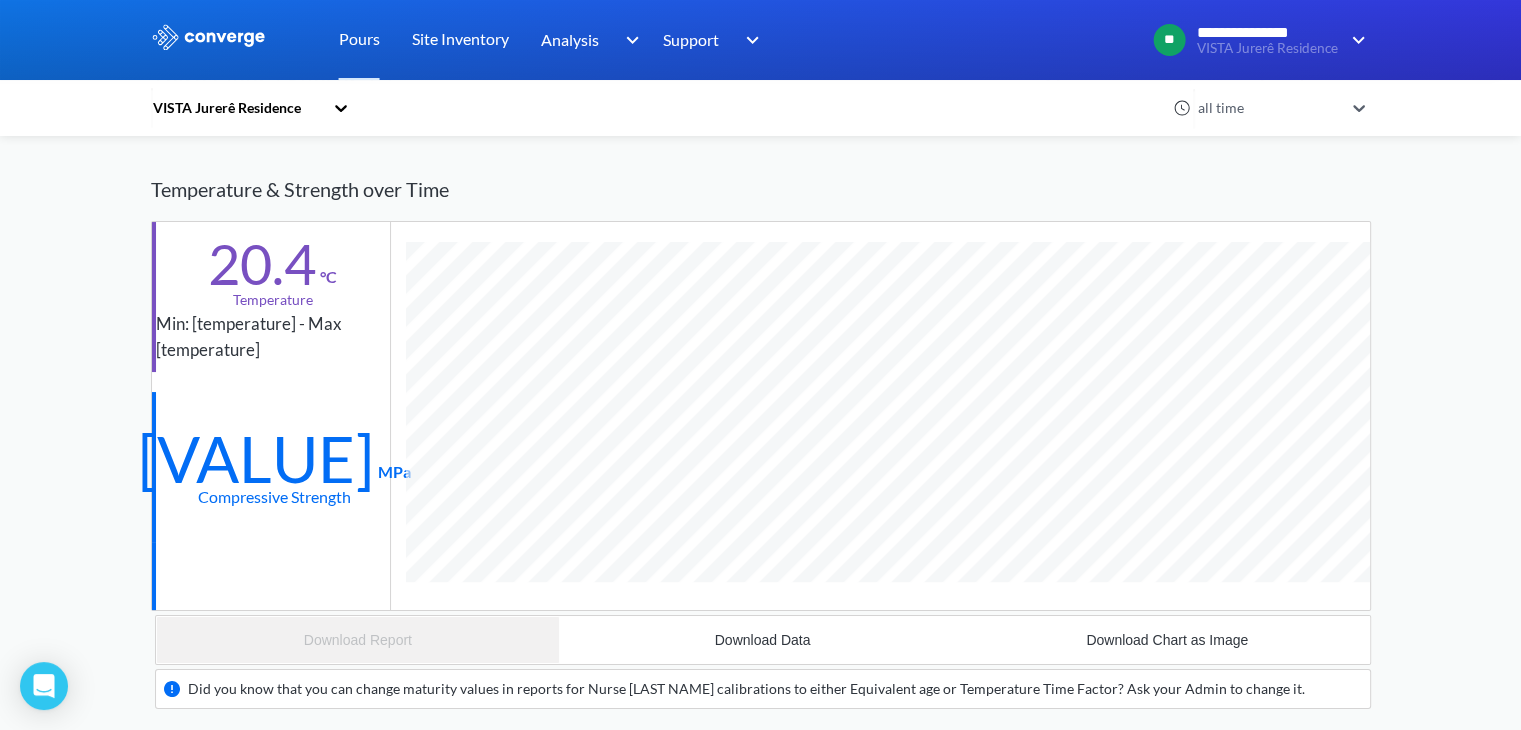 scroll, scrollTop: 998668, scrollLeft: 998780, axis: both 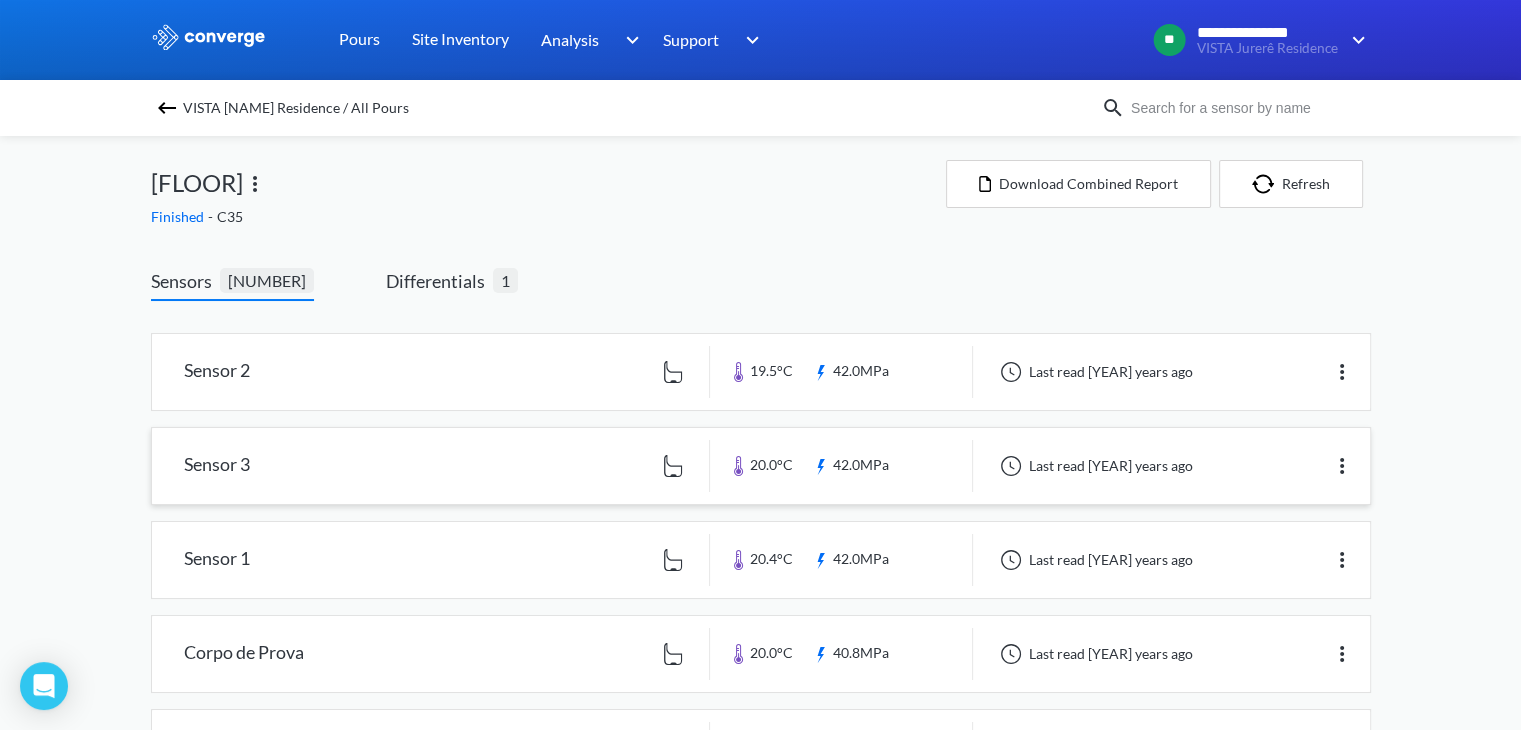 click at bounding box center (761, 466) 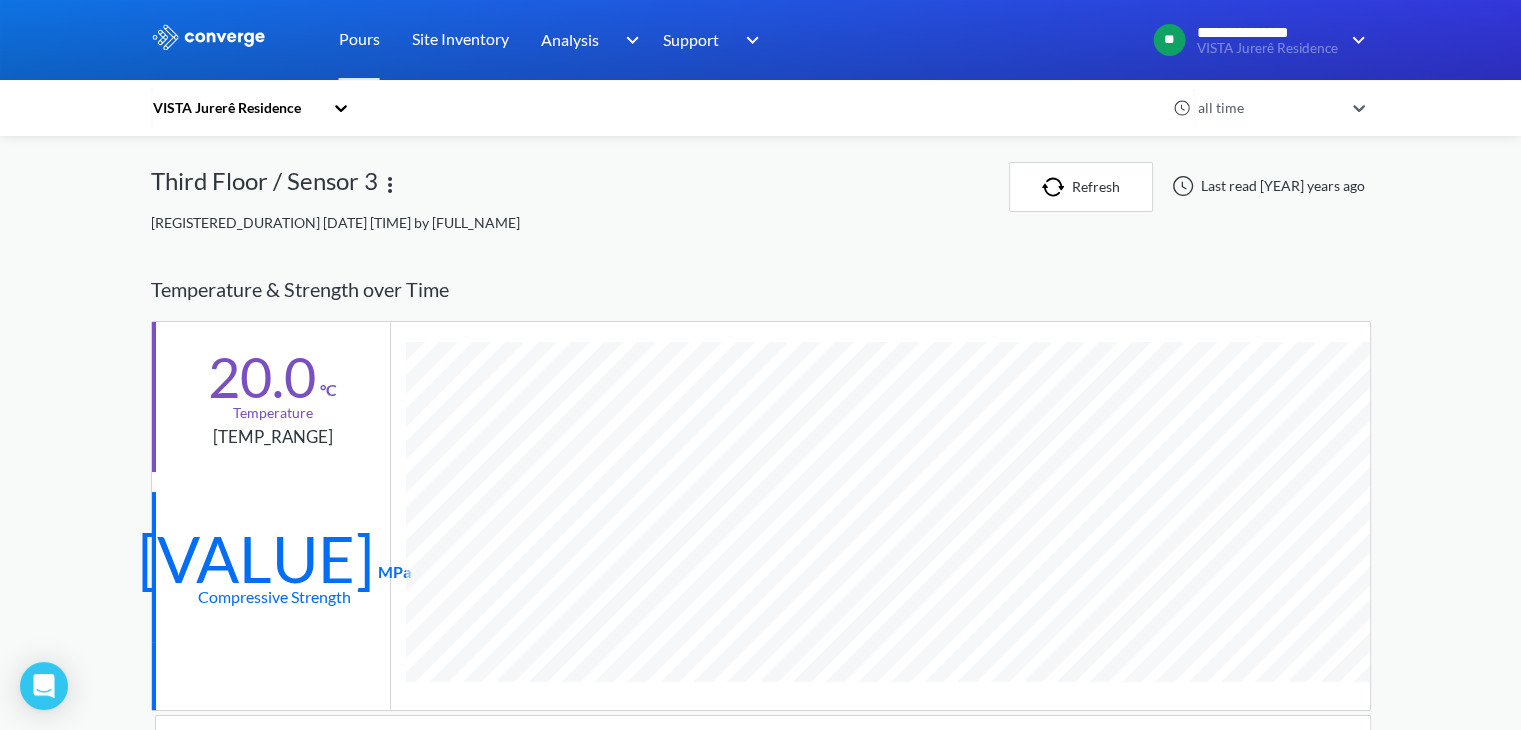 scroll, scrollTop: 998668, scrollLeft: 998780, axis: both 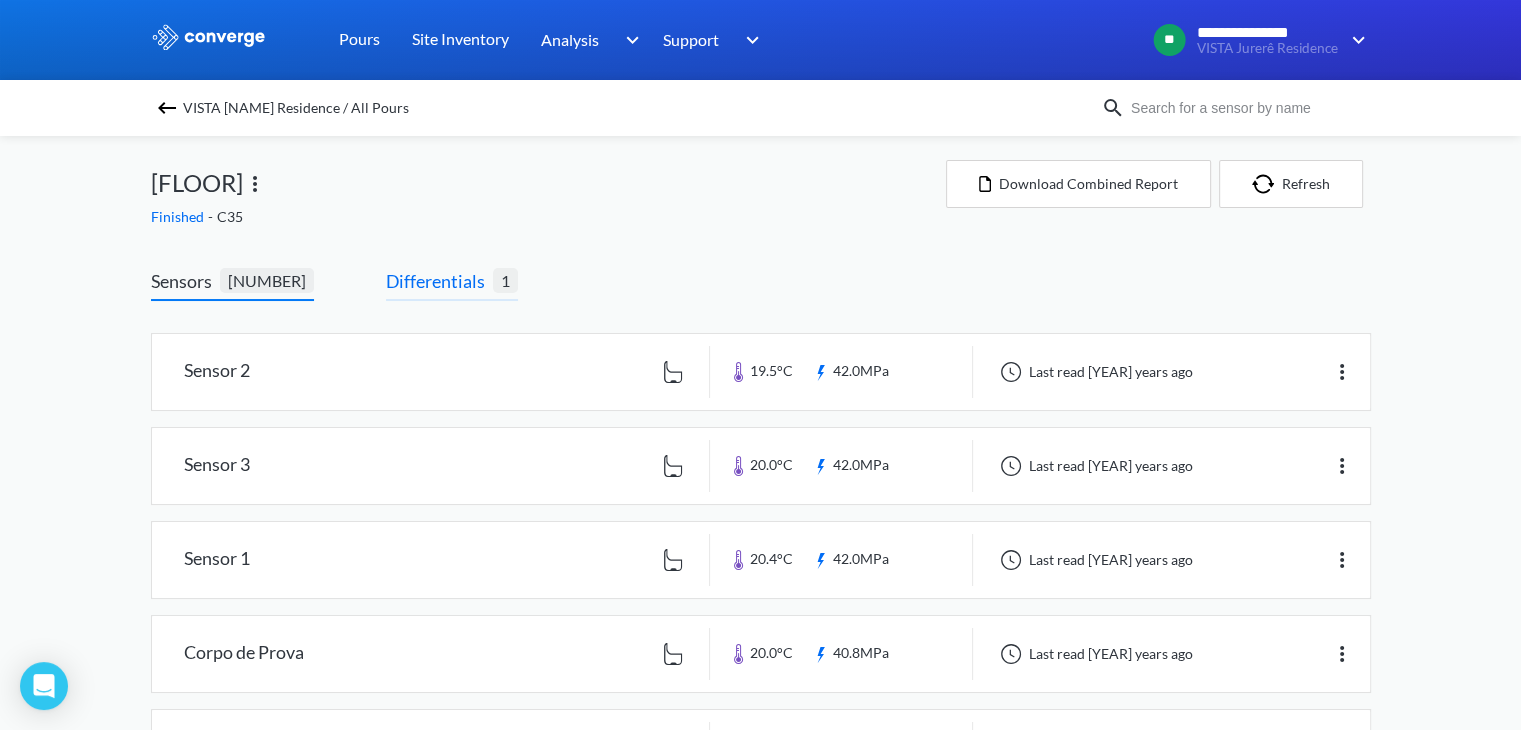 click on "Differentials" at bounding box center (439, 281) 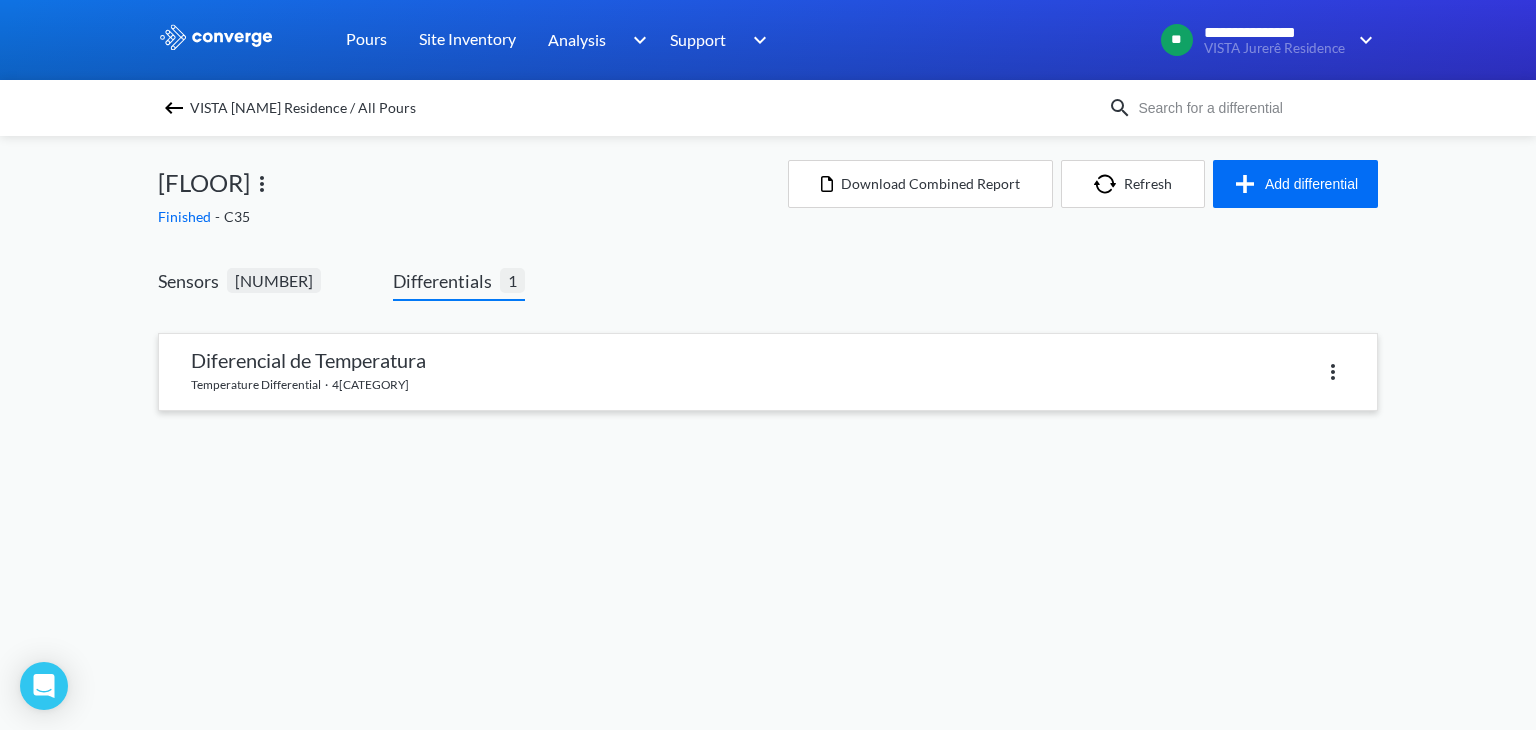 click at bounding box center [768, 372] 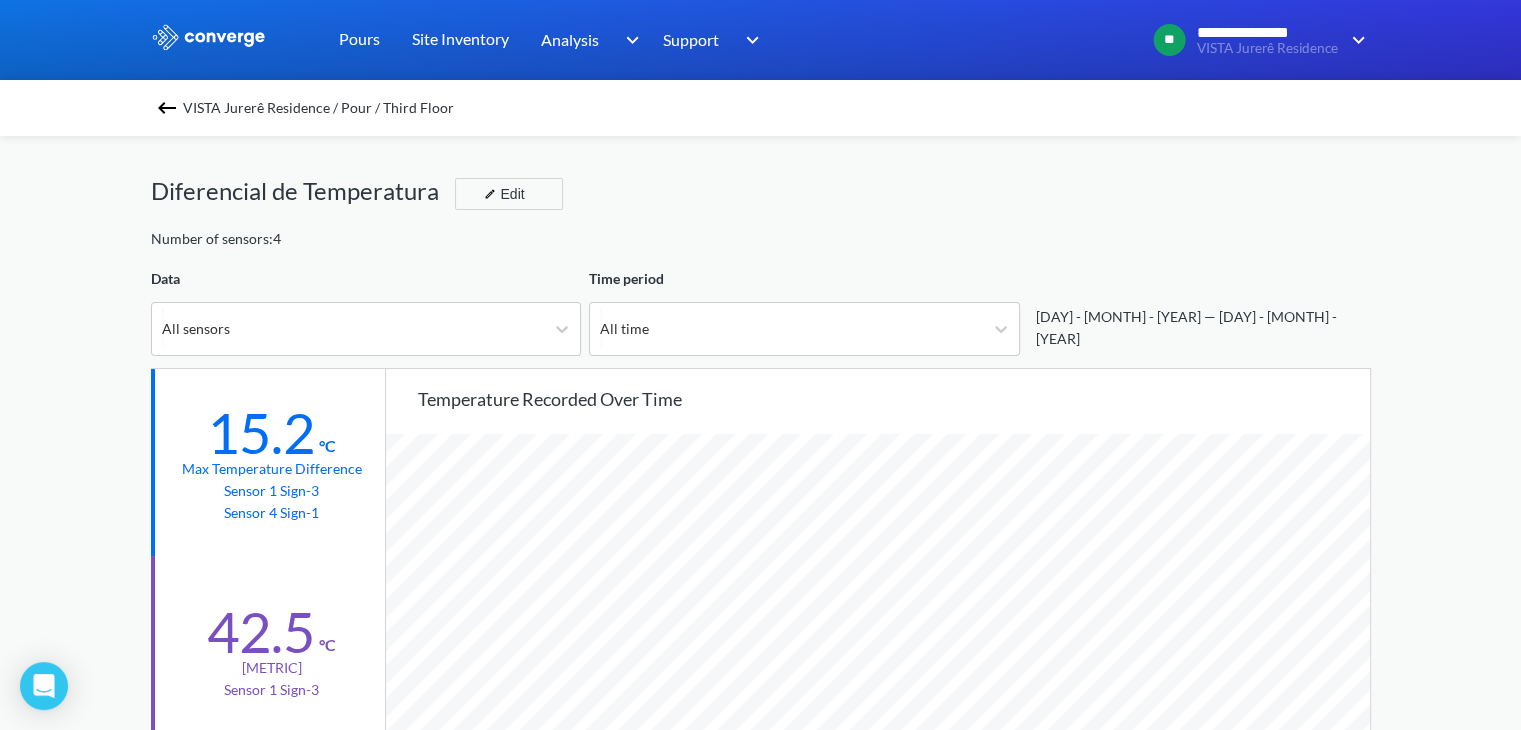 scroll, scrollTop: 998325, scrollLeft: 998479, axis: both 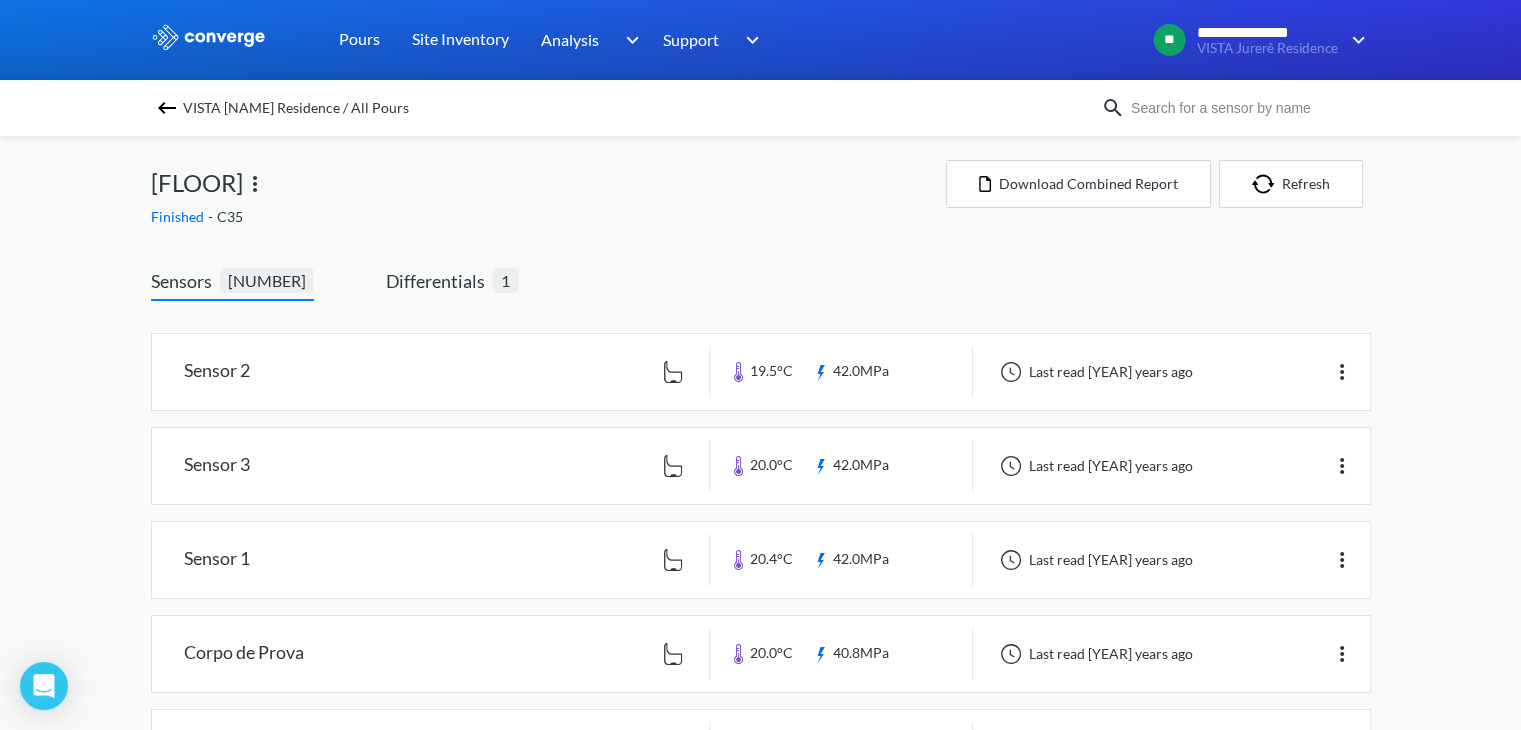 click on "VISTA [NAME] Residence / All Pours" at bounding box center (296, 108) 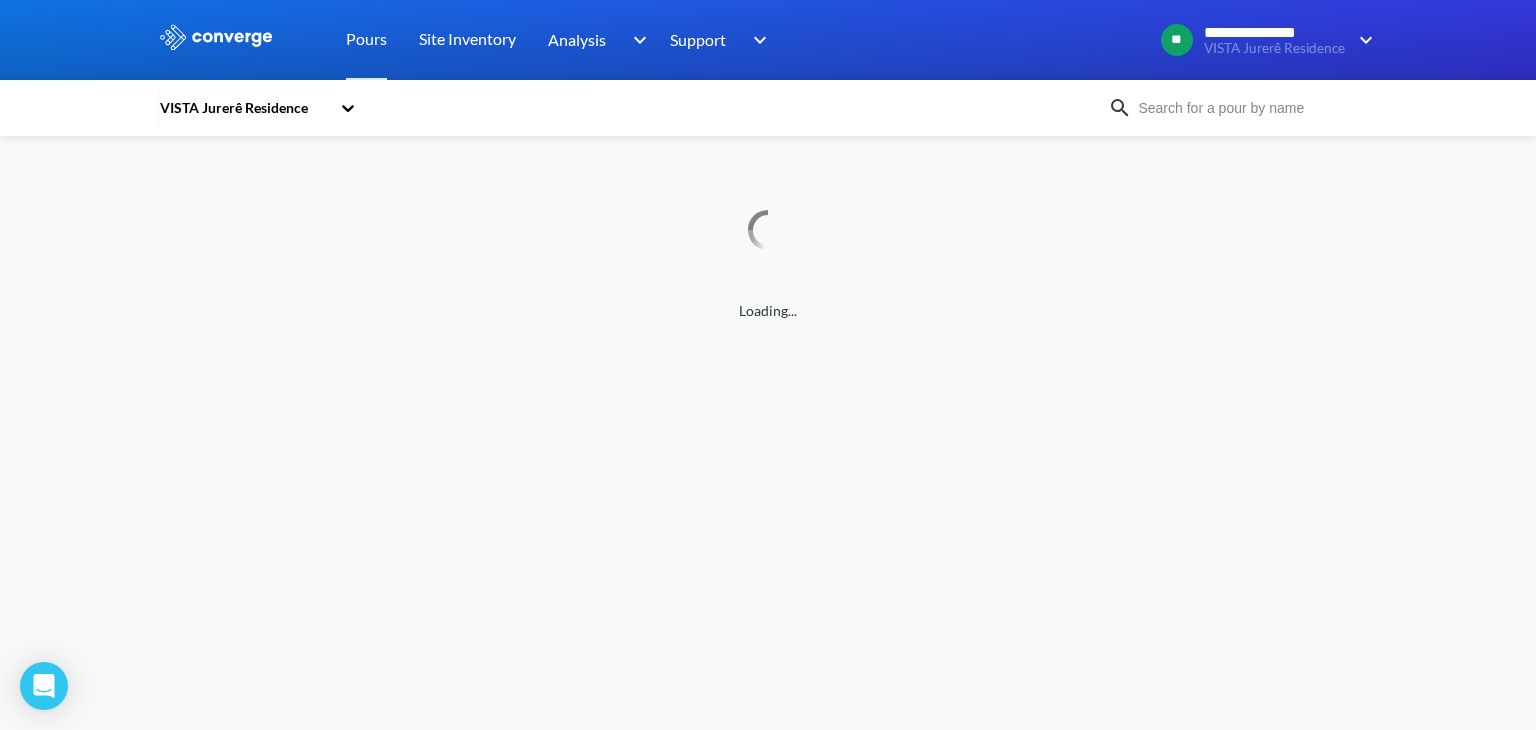 click on "VISTA Jurerê Residence" at bounding box center [244, 108] 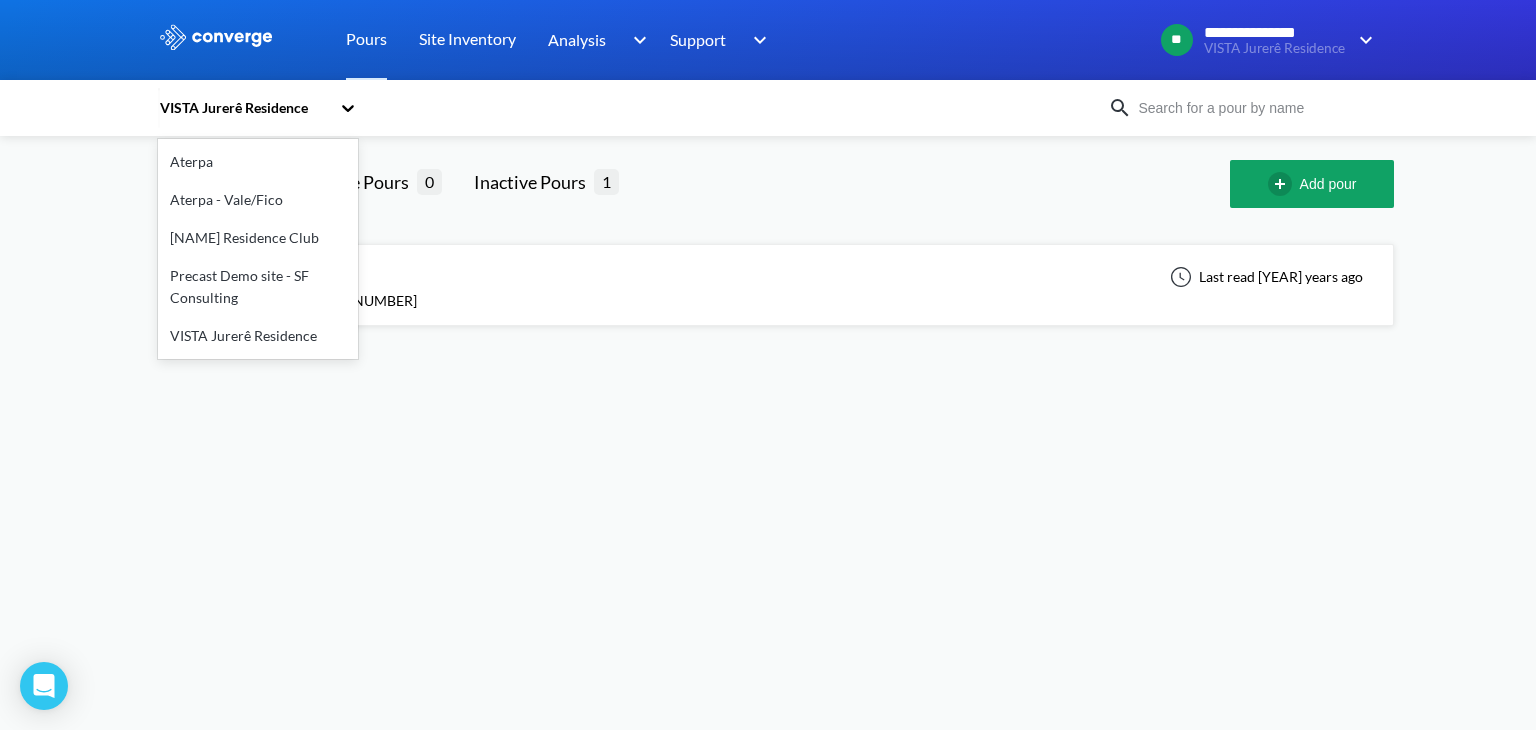 click on "Aterpa" at bounding box center (258, 162) 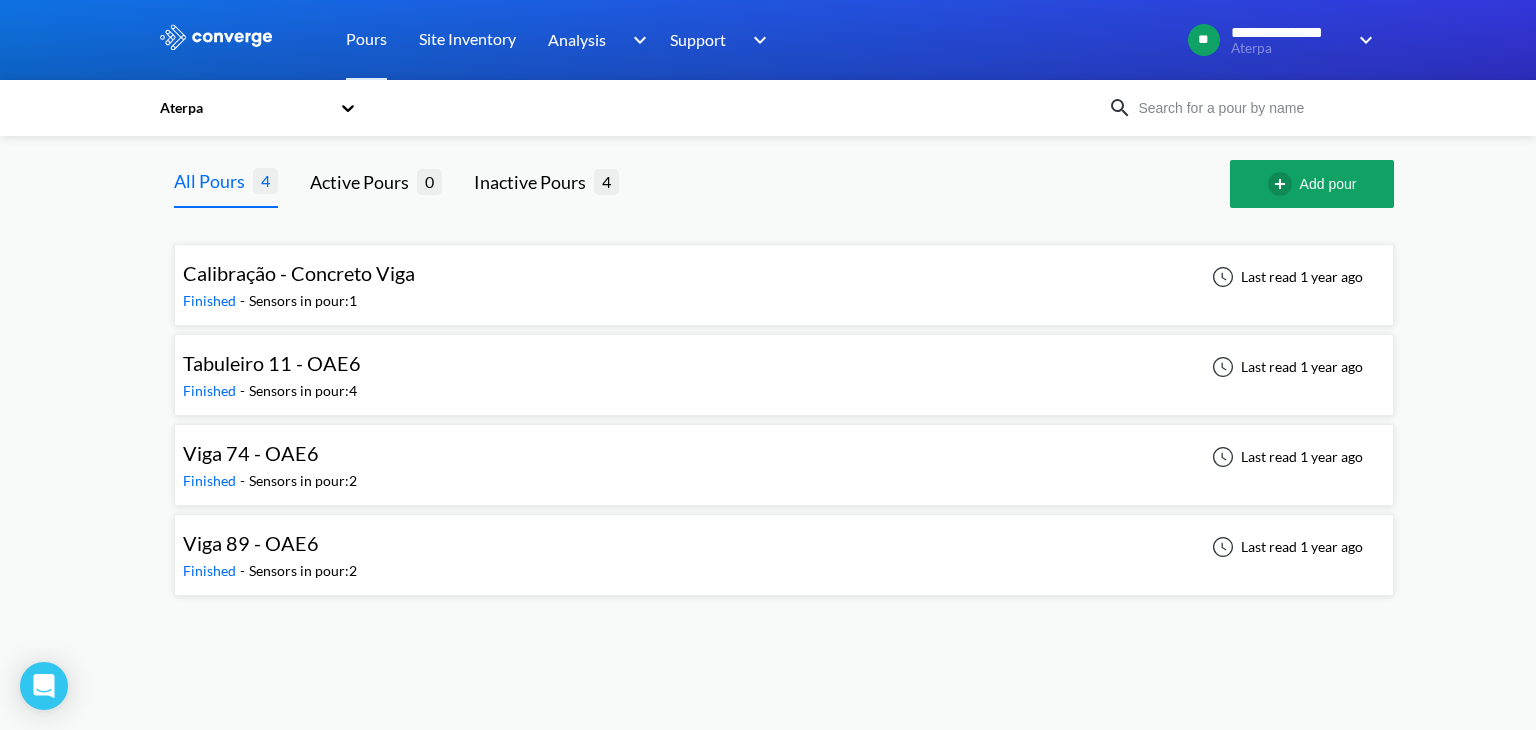 click on "Viga 74 - OAE6" at bounding box center [270, 453] 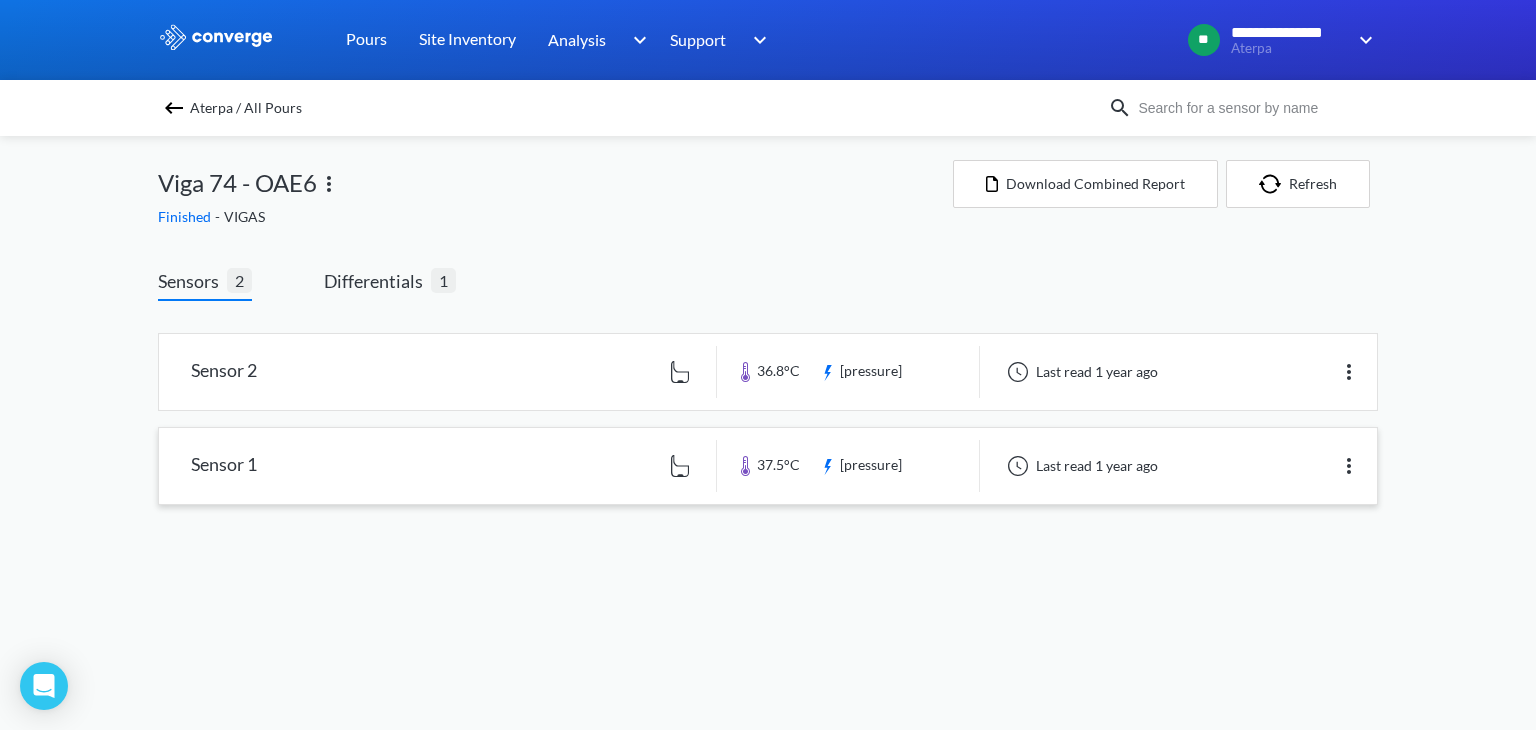 click at bounding box center [768, 466] 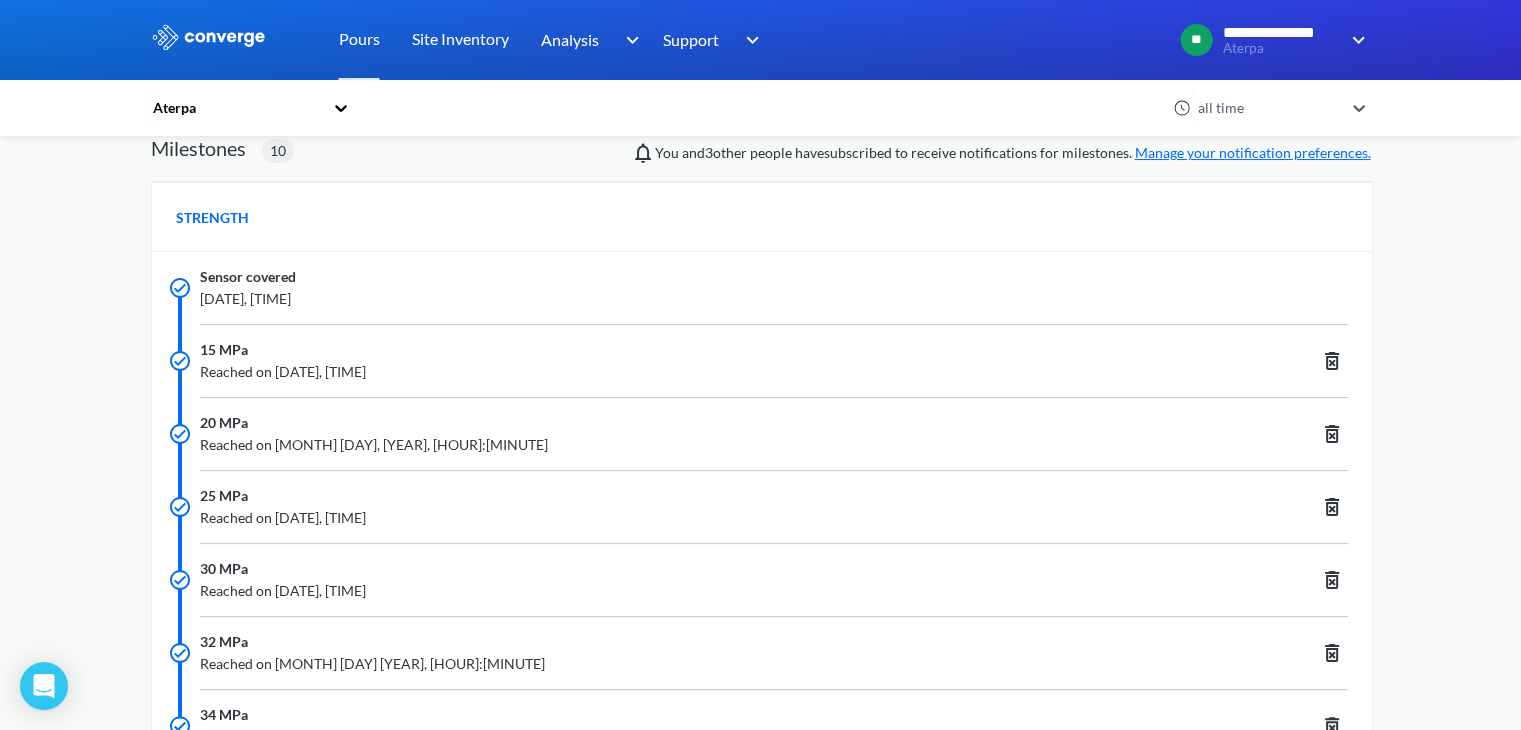 scroll, scrollTop: 368, scrollLeft: 0, axis: vertical 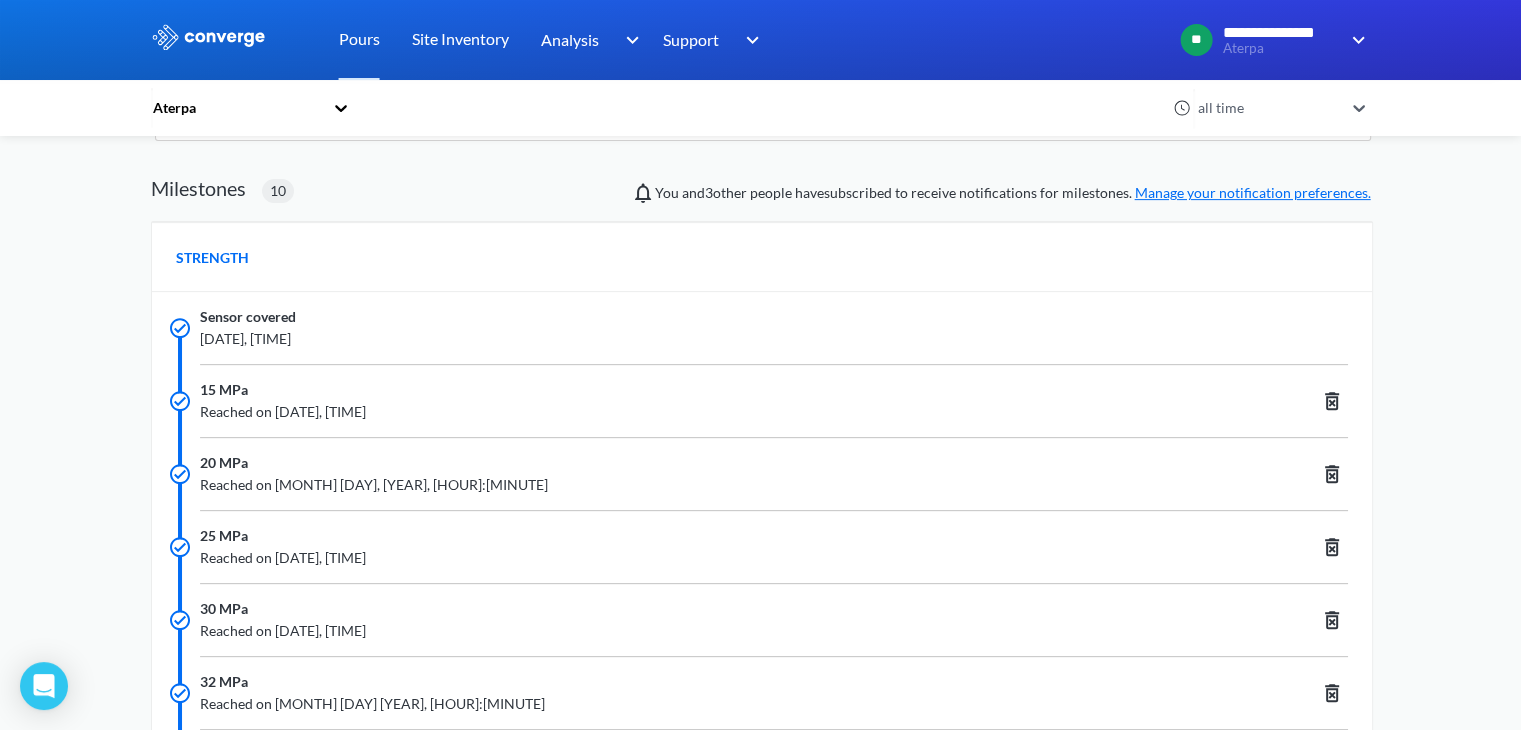 click on "15 MPa" at bounding box center (224, 390) 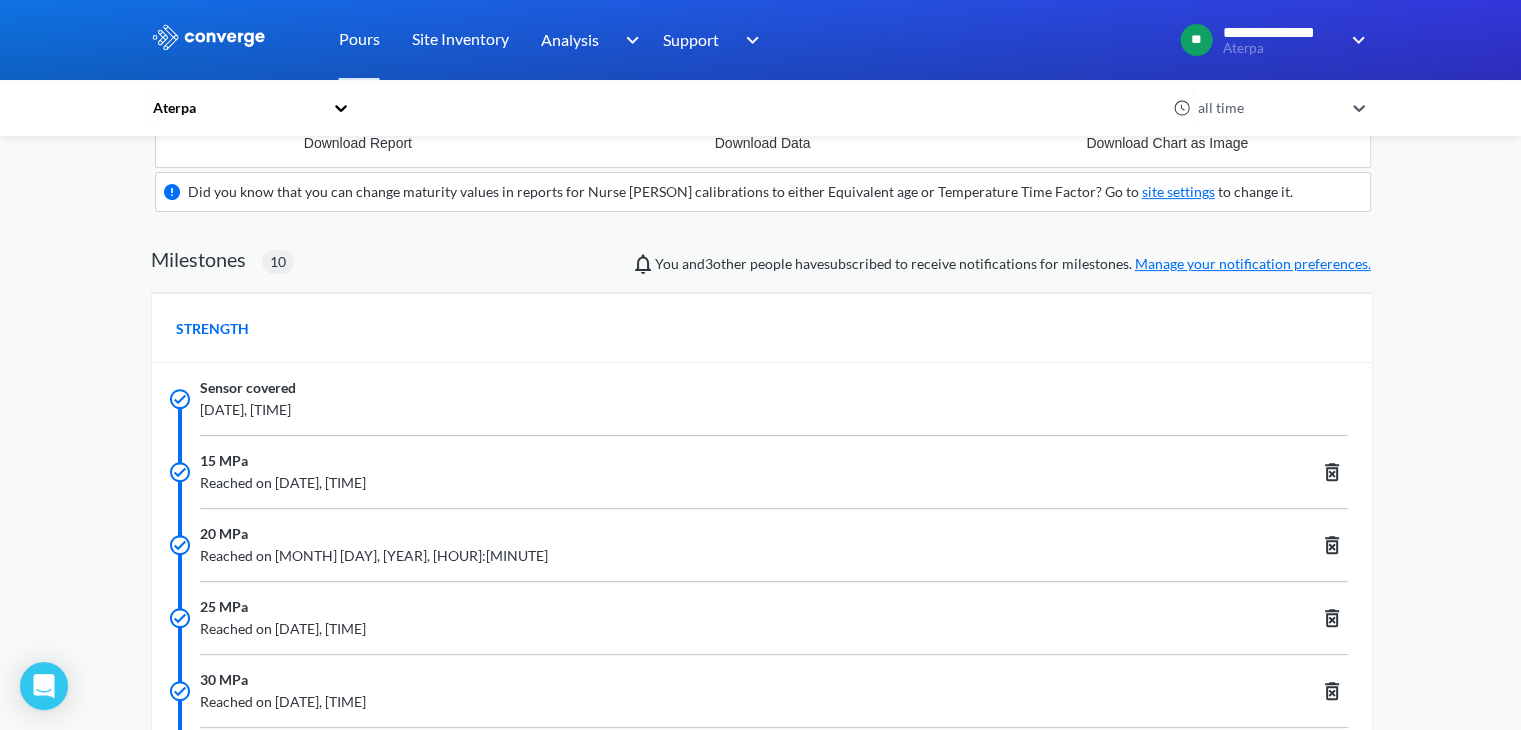 scroll, scrollTop: 568, scrollLeft: 0, axis: vertical 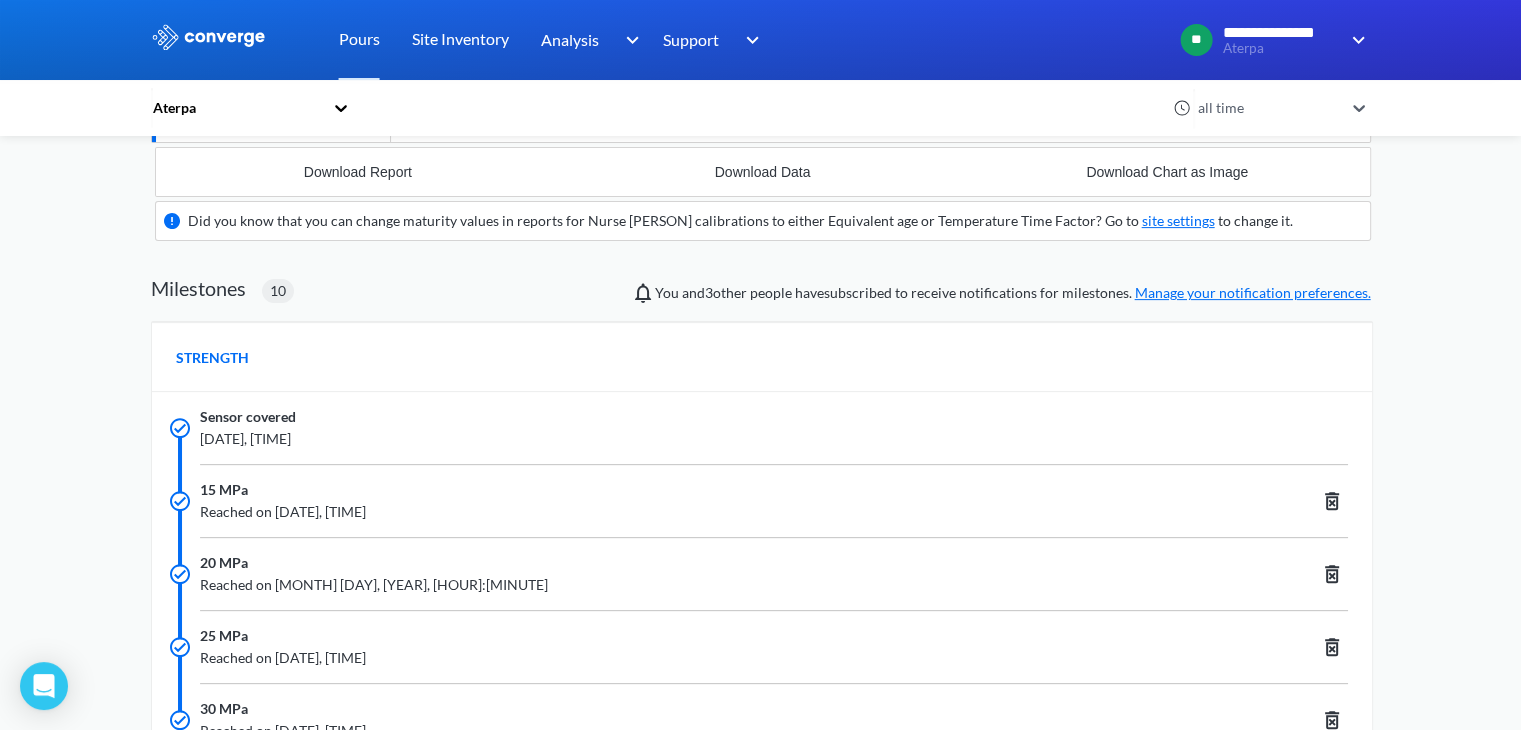 click on "[DATE], [TIME]" at bounding box center [653, 439] 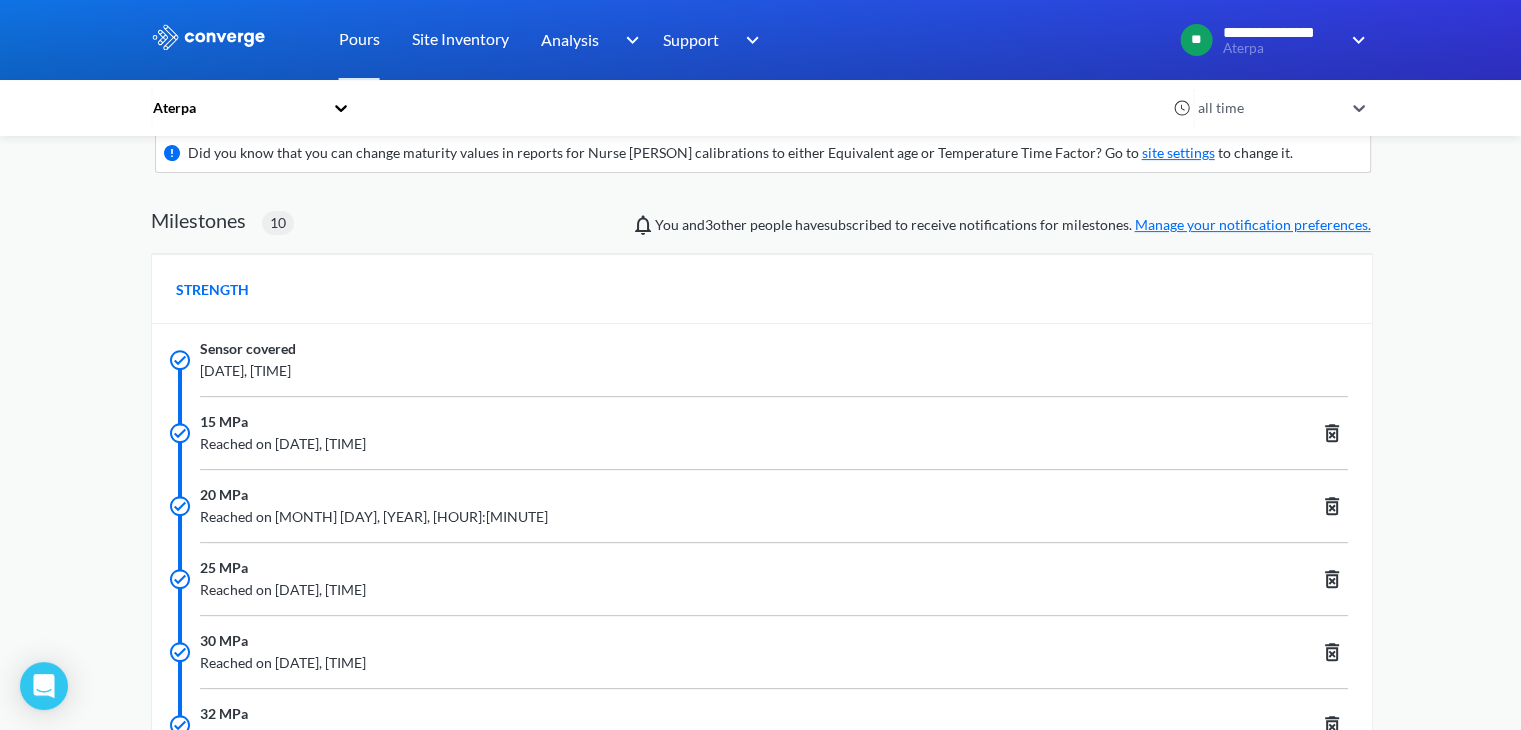 scroll, scrollTop: 668, scrollLeft: 0, axis: vertical 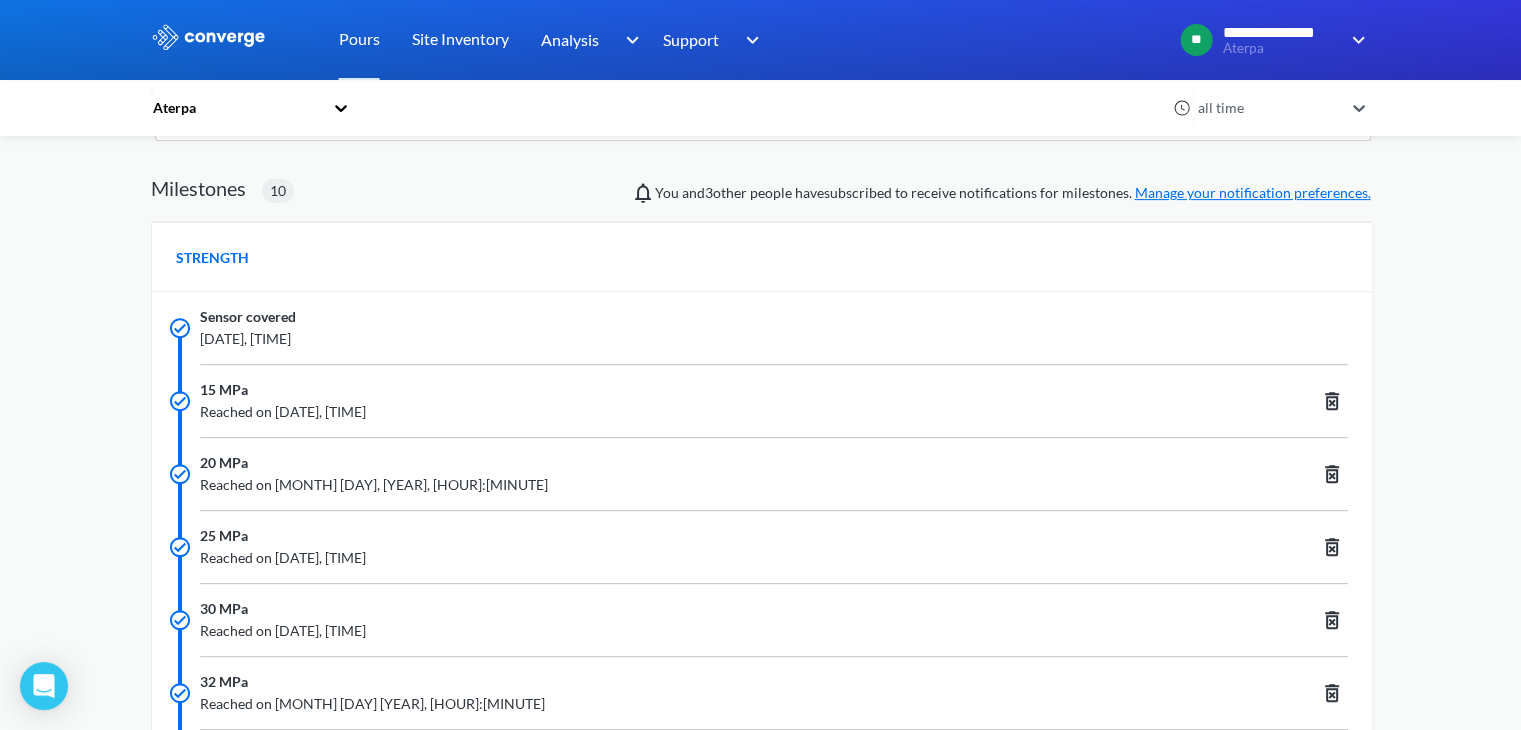 click on "Reached on [MONTH] [DAY], [YEAR], [HOUR]:[MINUTE]" at bounding box center [653, 485] 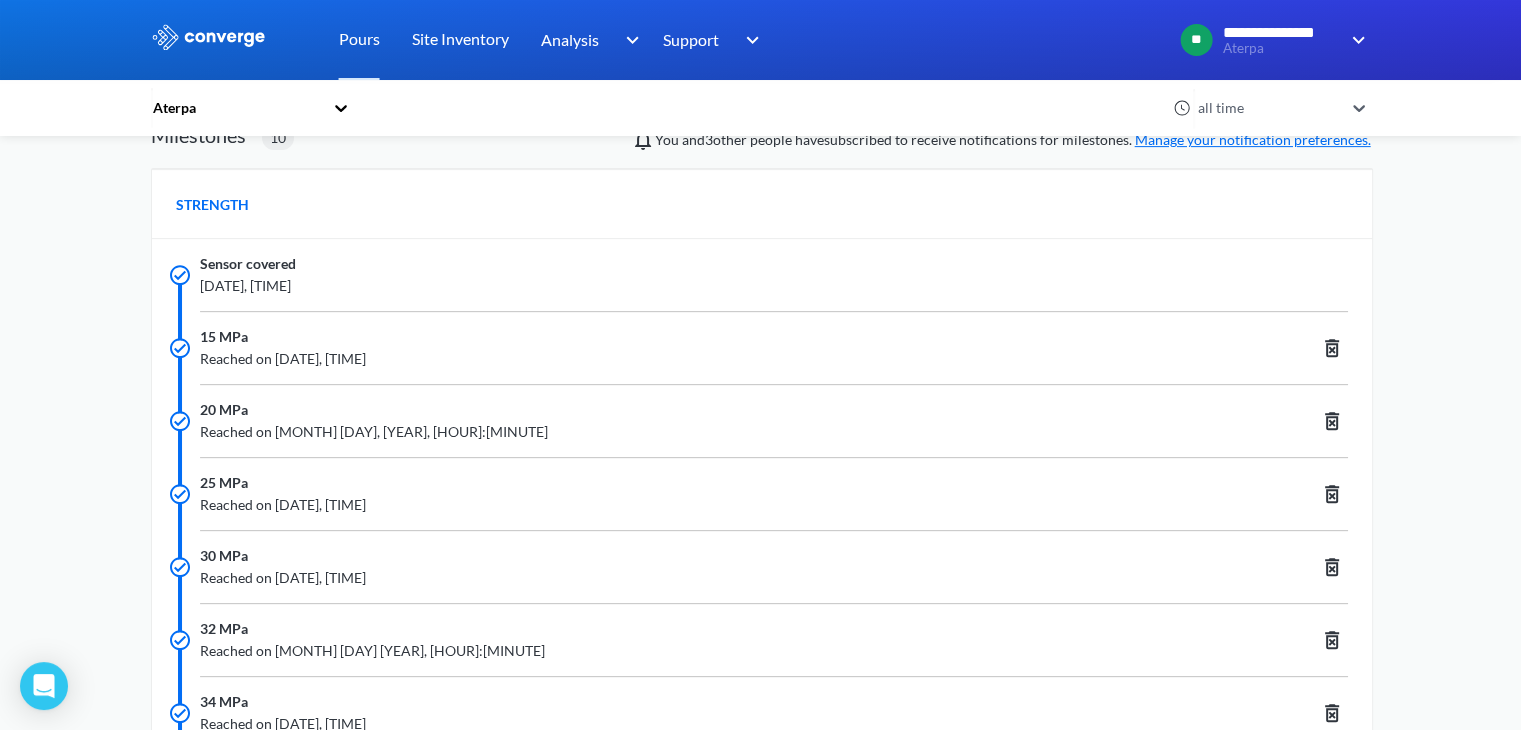 scroll, scrollTop: 768, scrollLeft: 0, axis: vertical 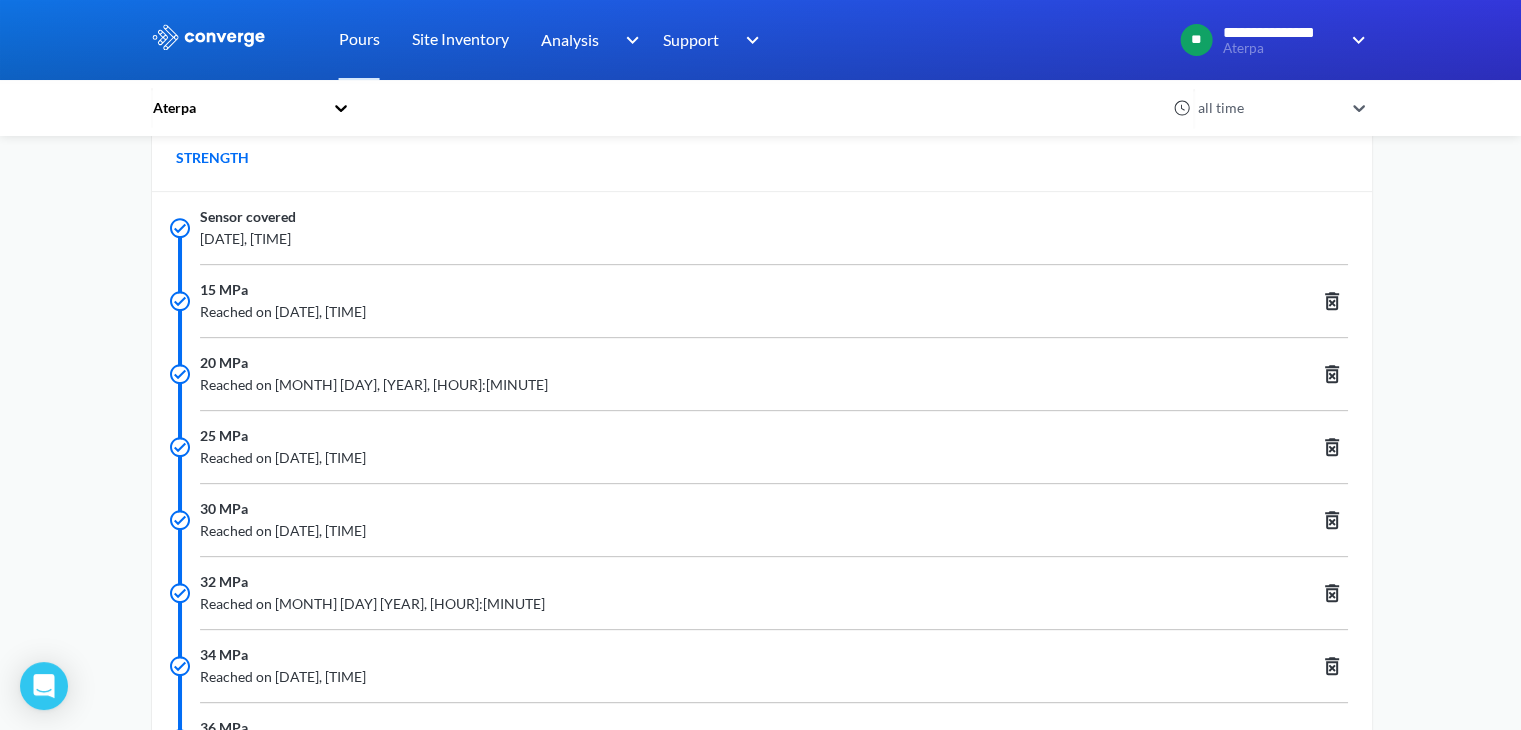 click on "Reached on [DATE], [TIME]" at bounding box center [653, 531] 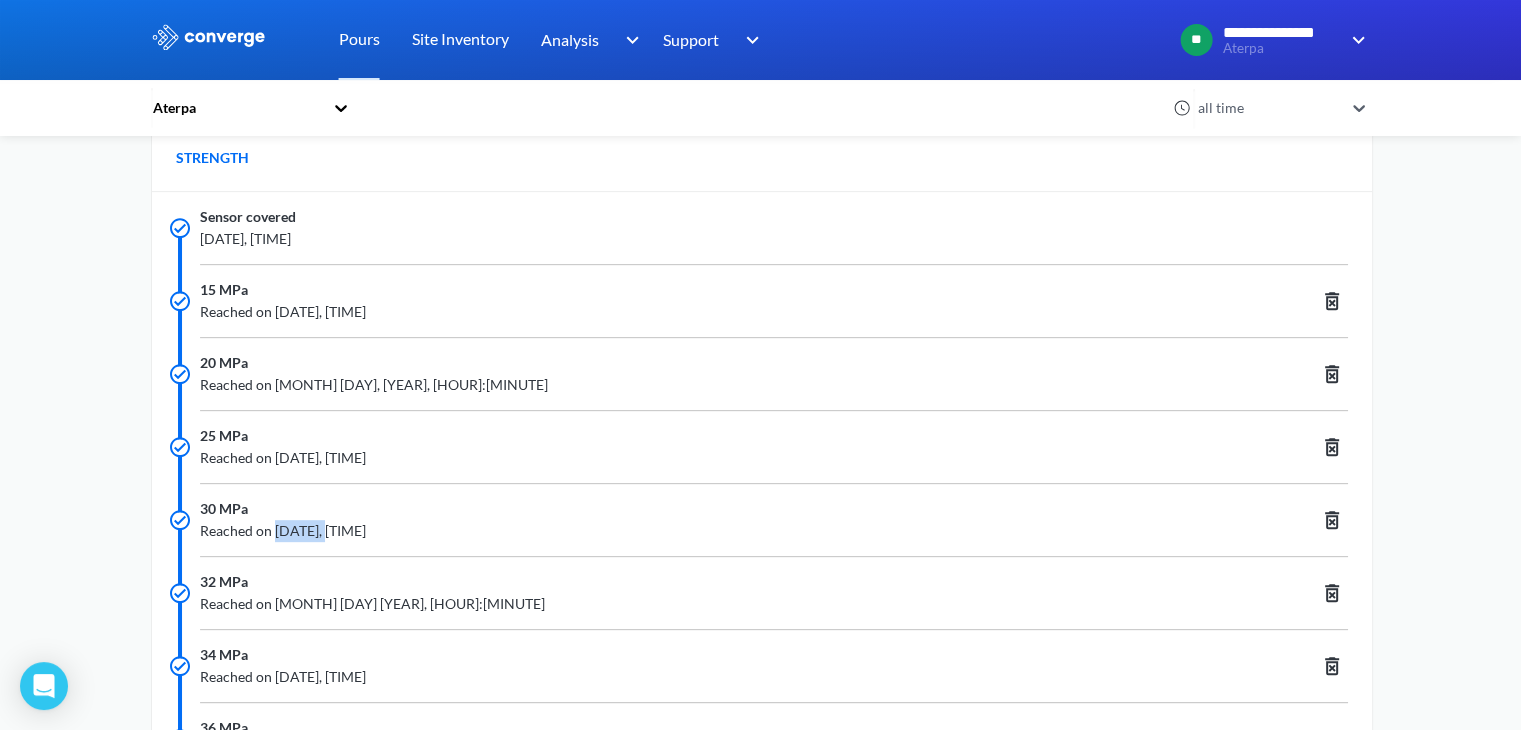 click on "Reached on [DATE], [TIME]" at bounding box center [653, 531] 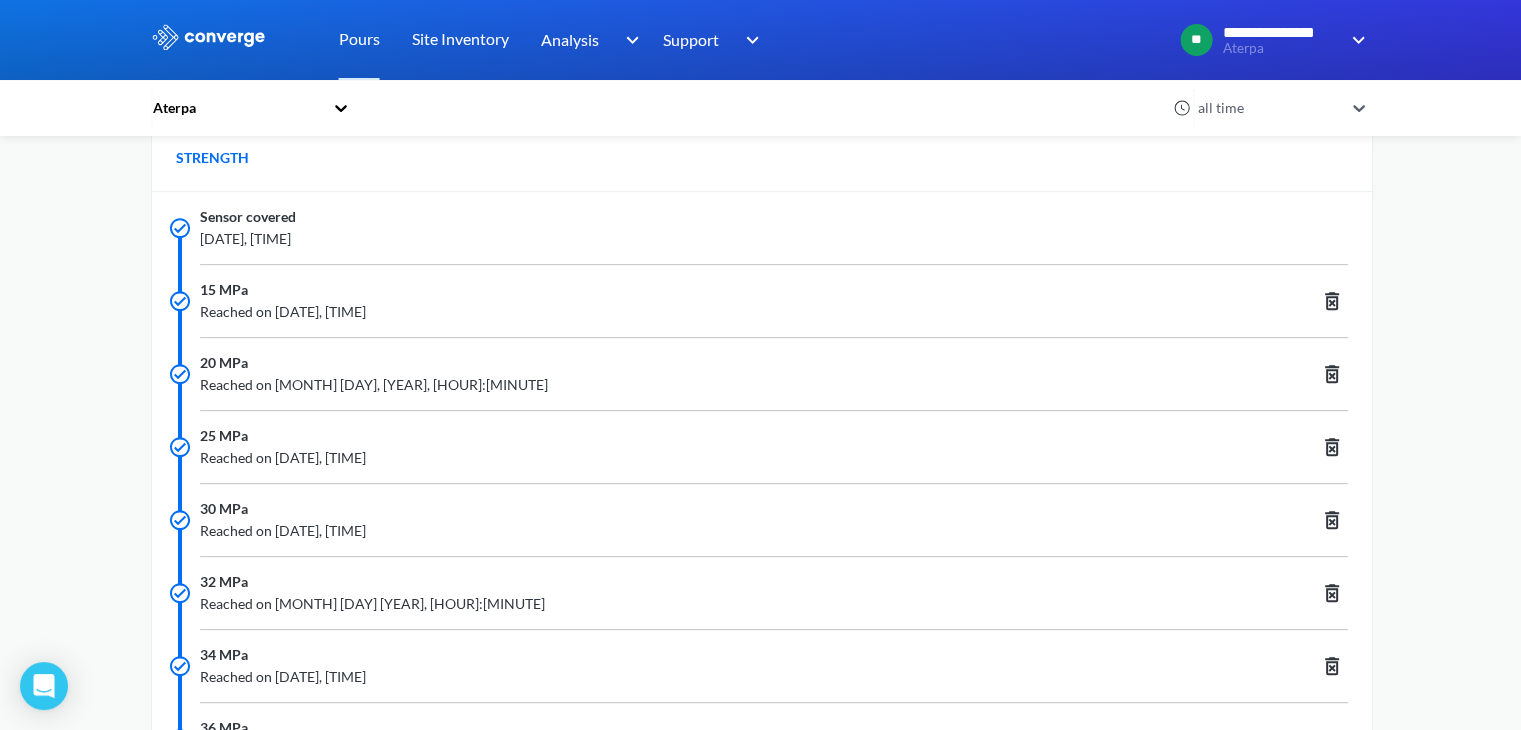 click on "Reached on [DATE], [TIME]" at bounding box center [653, 531] 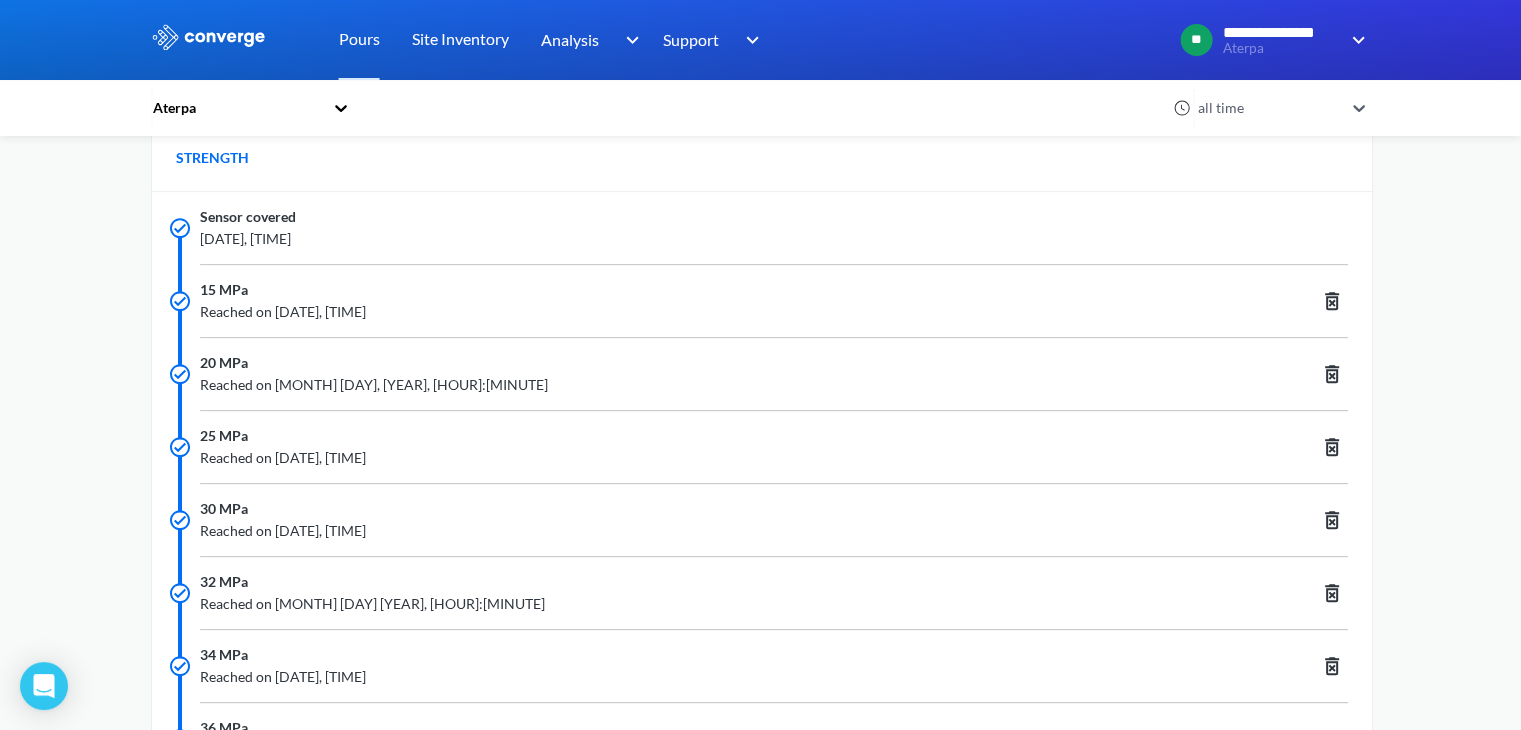 click on "Reached on [DATE], [TIME]" at bounding box center [653, 531] 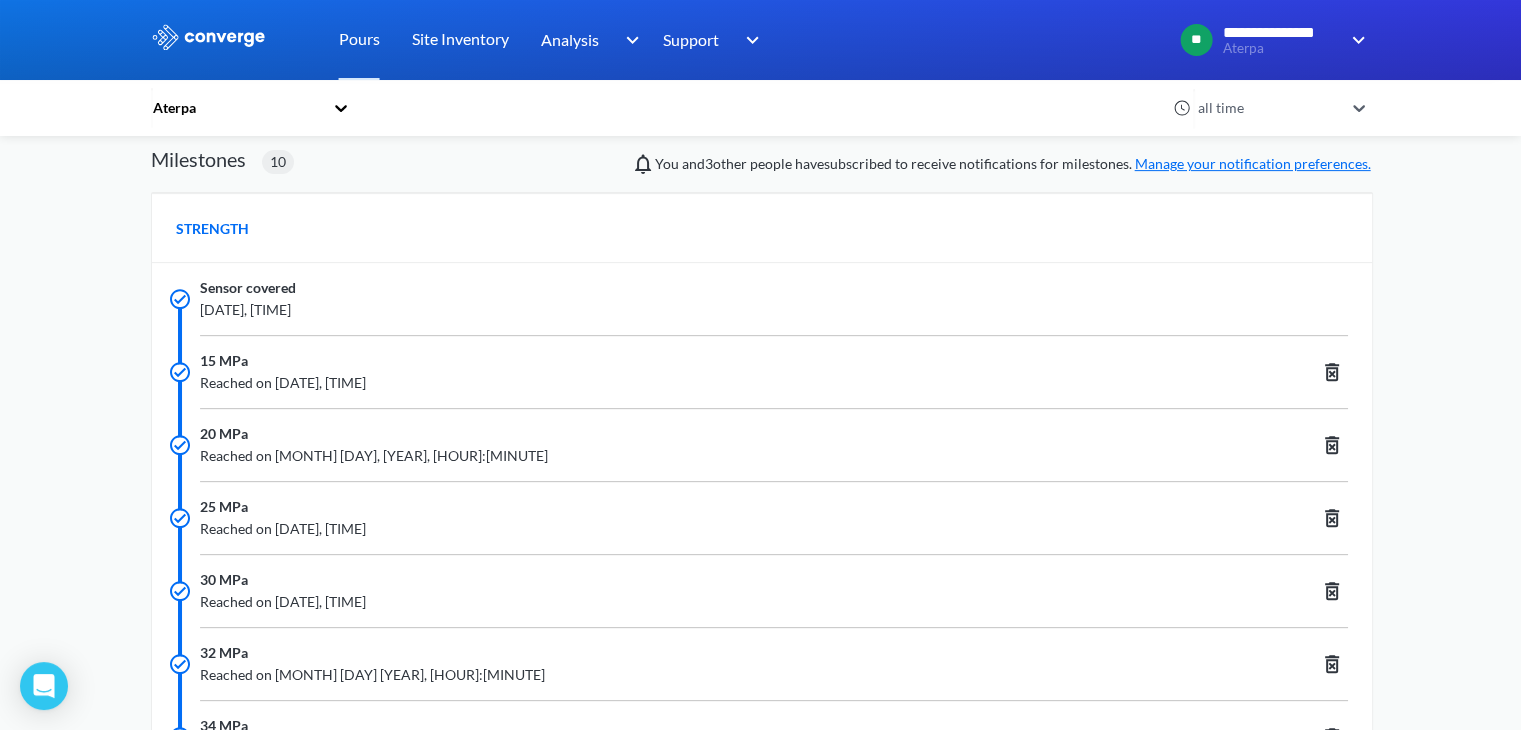 scroll, scrollTop: 668, scrollLeft: 0, axis: vertical 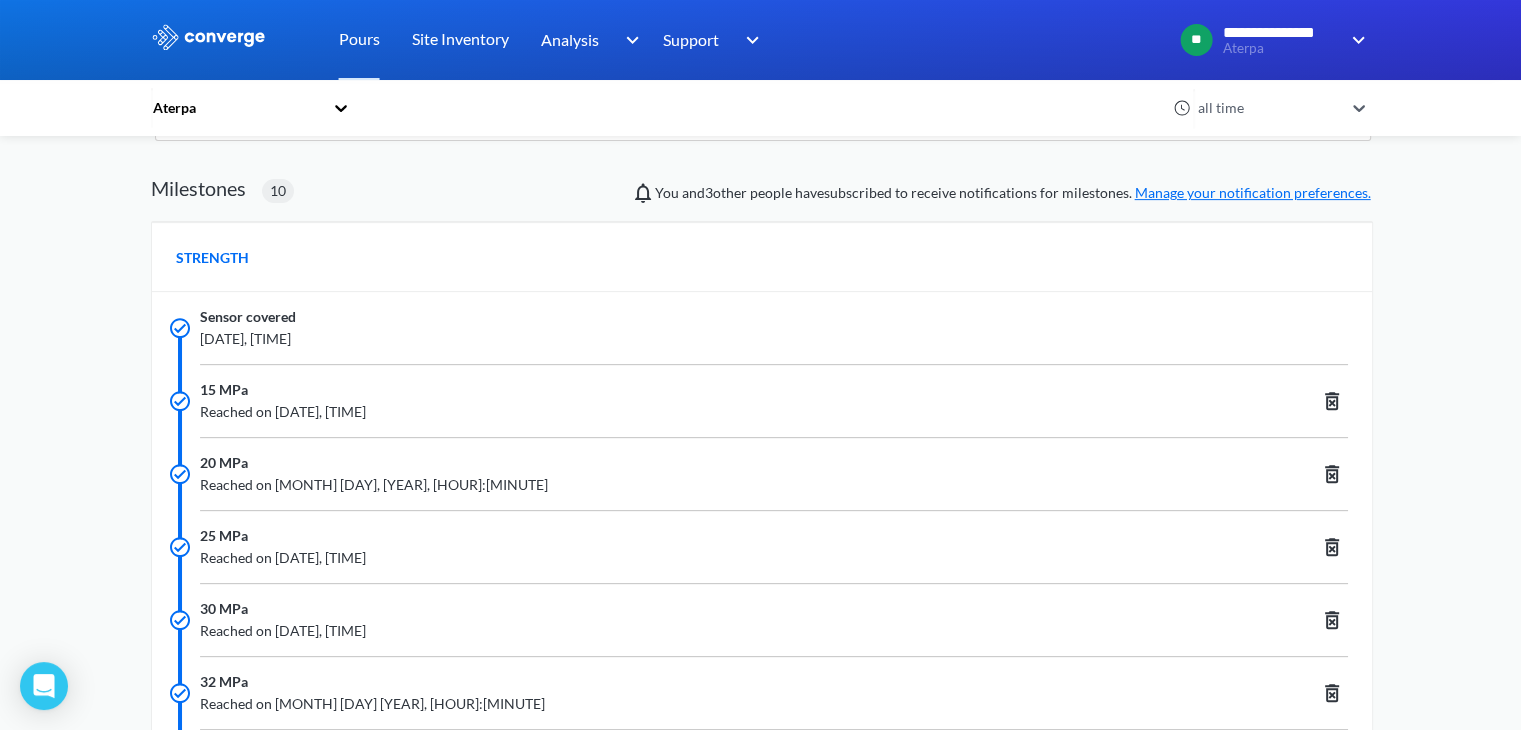 click on "[DATE], [TIME]" at bounding box center (653, 339) 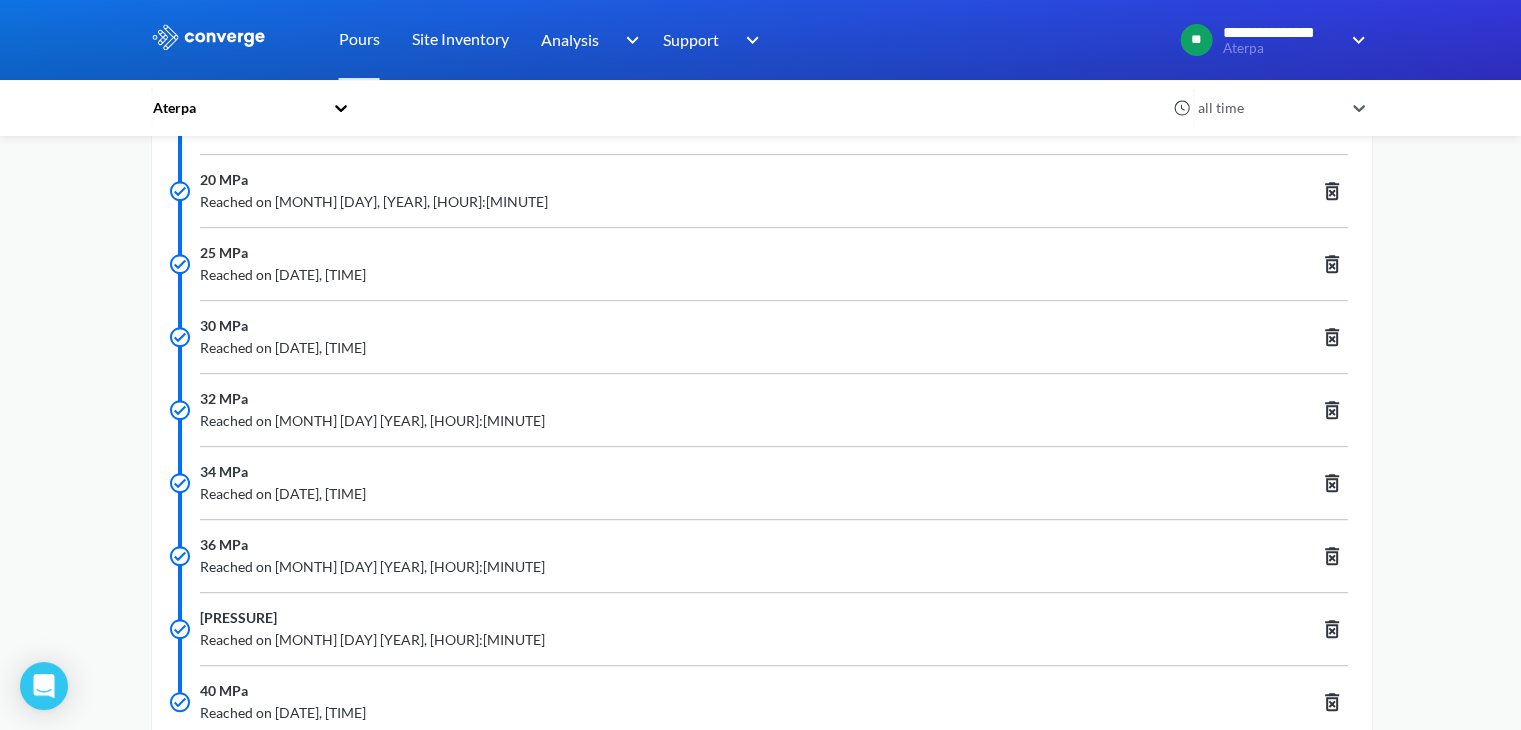 scroll, scrollTop: 968, scrollLeft: 0, axis: vertical 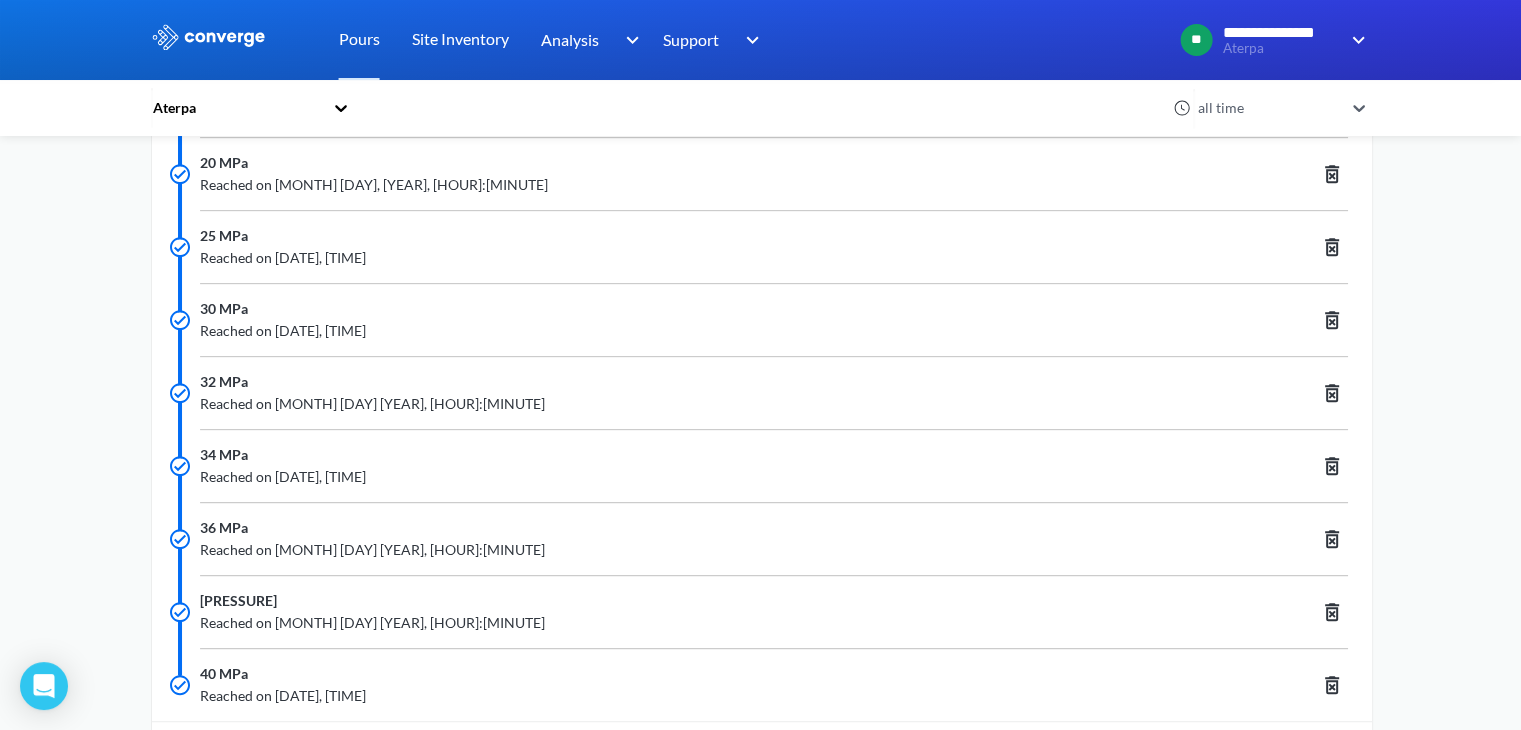 click on "Reached on [DATE], [TIME]" at bounding box center (653, 331) 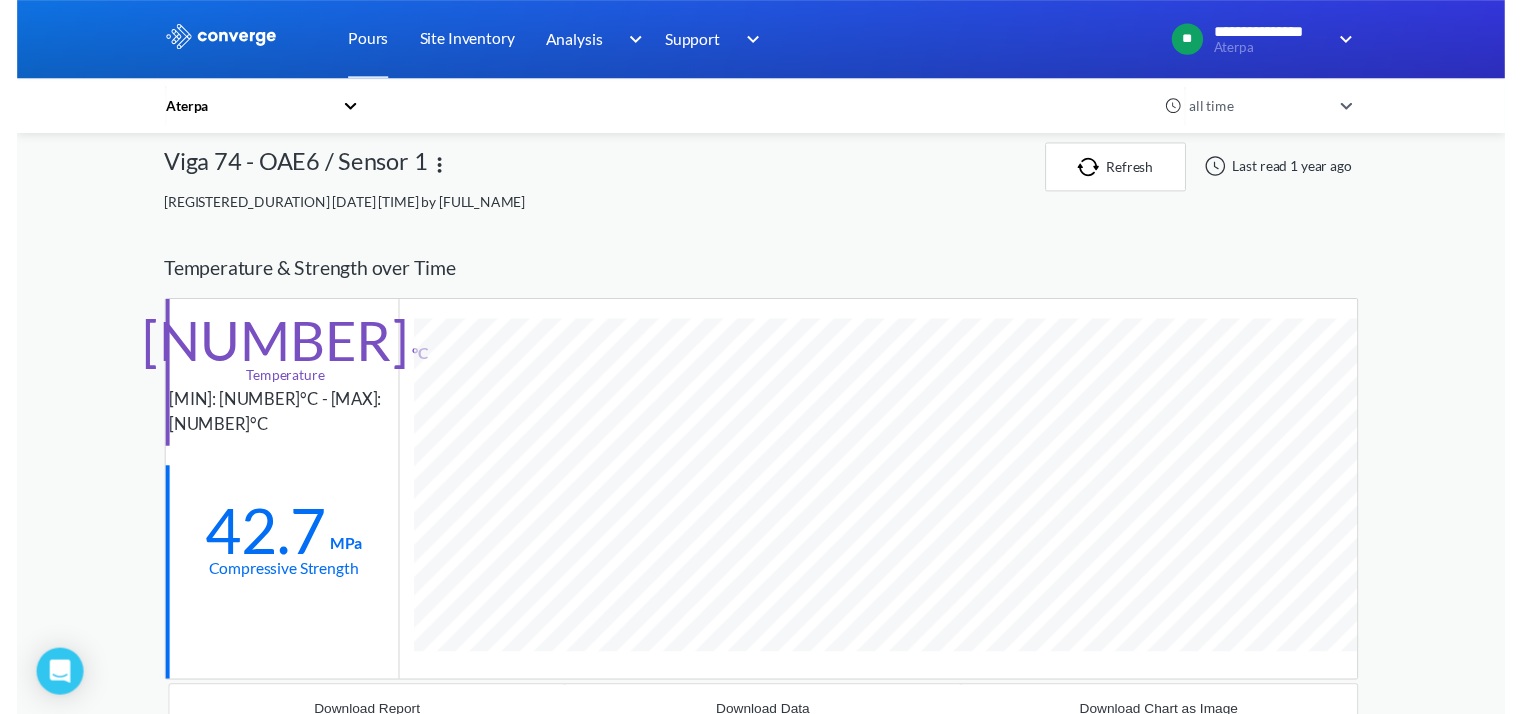scroll, scrollTop: 0, scrollLeft: 0, axis: both 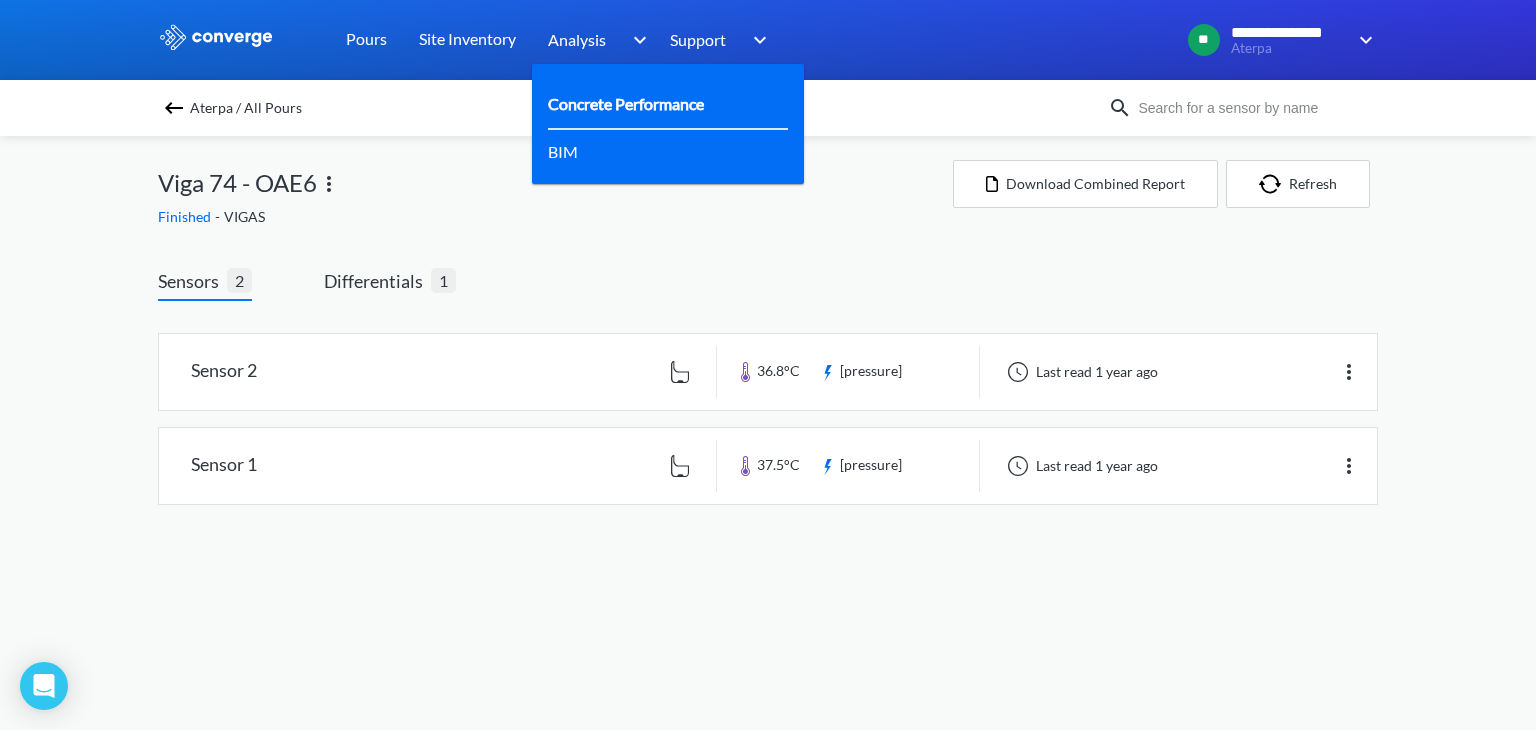click on "Concrete Performance" at bounding box center (626, 103) 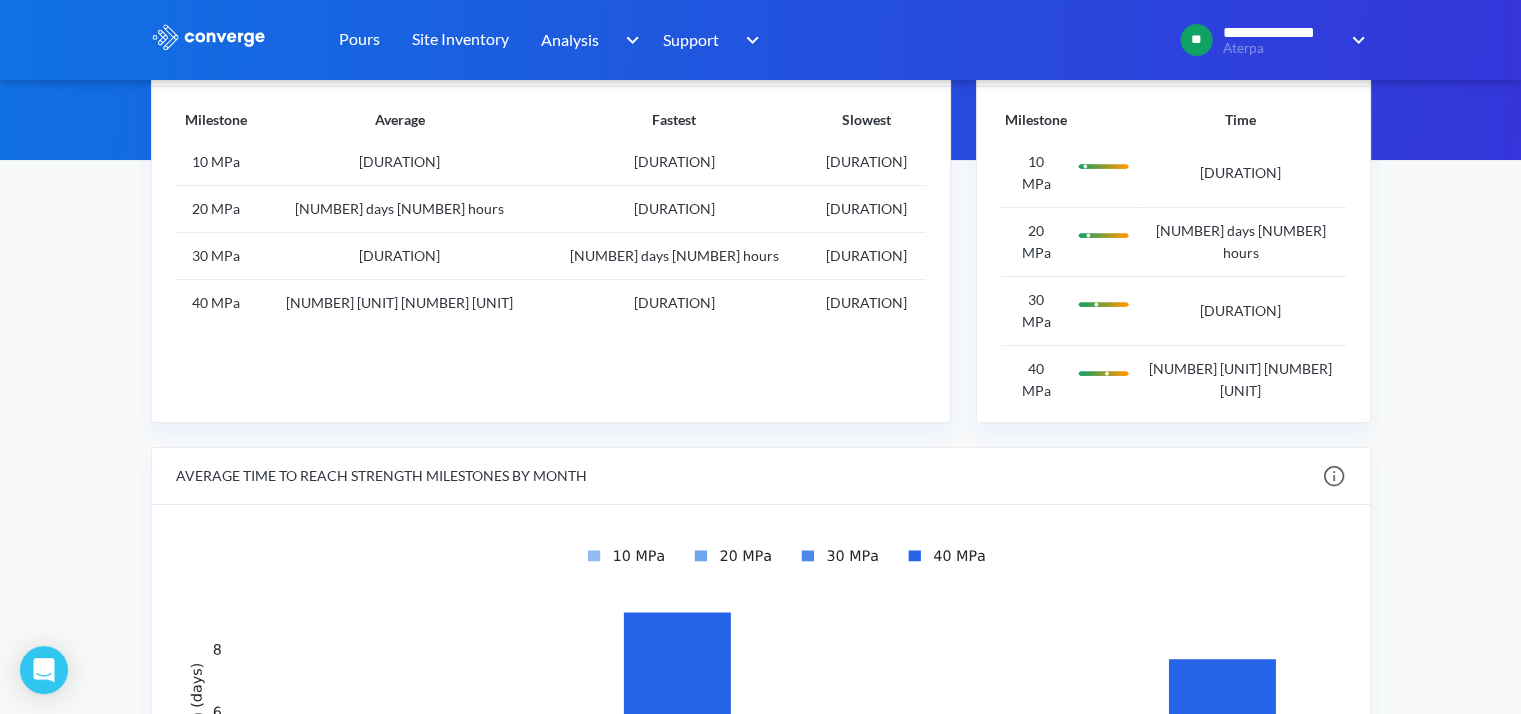 scroll, scrollTop: 0, scrollLeft: 0, axis: both 